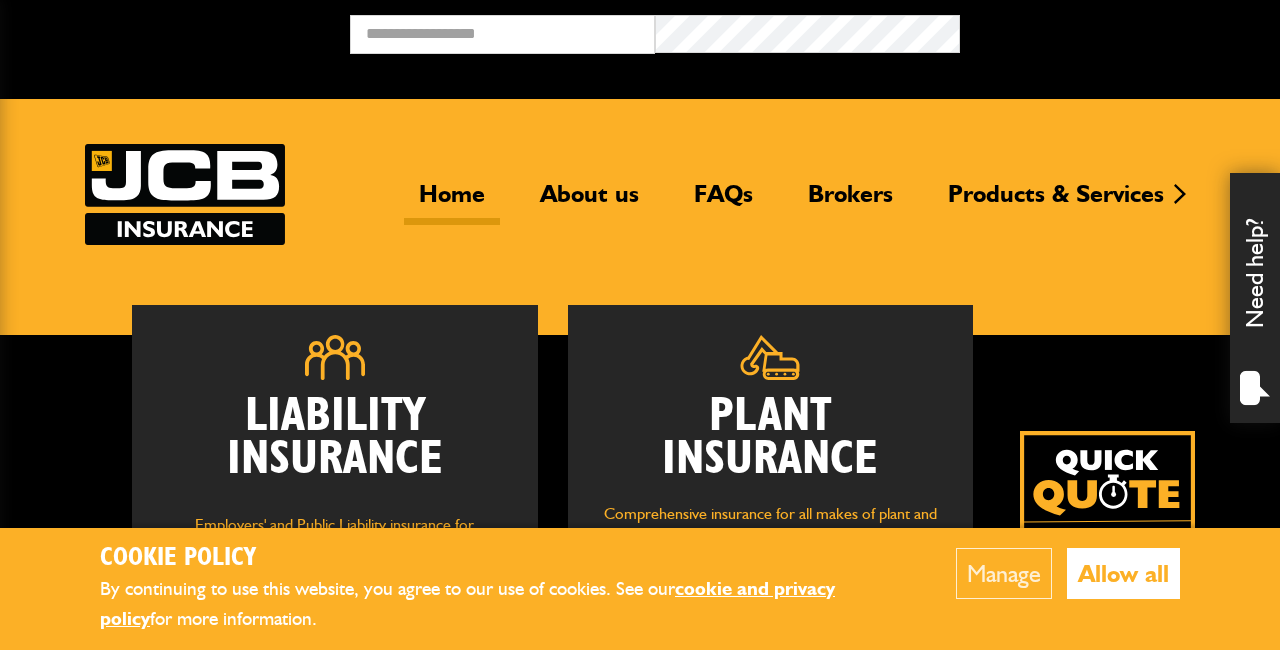 scroll, scrollTop: 0, scrollLeft: 0, axis: both 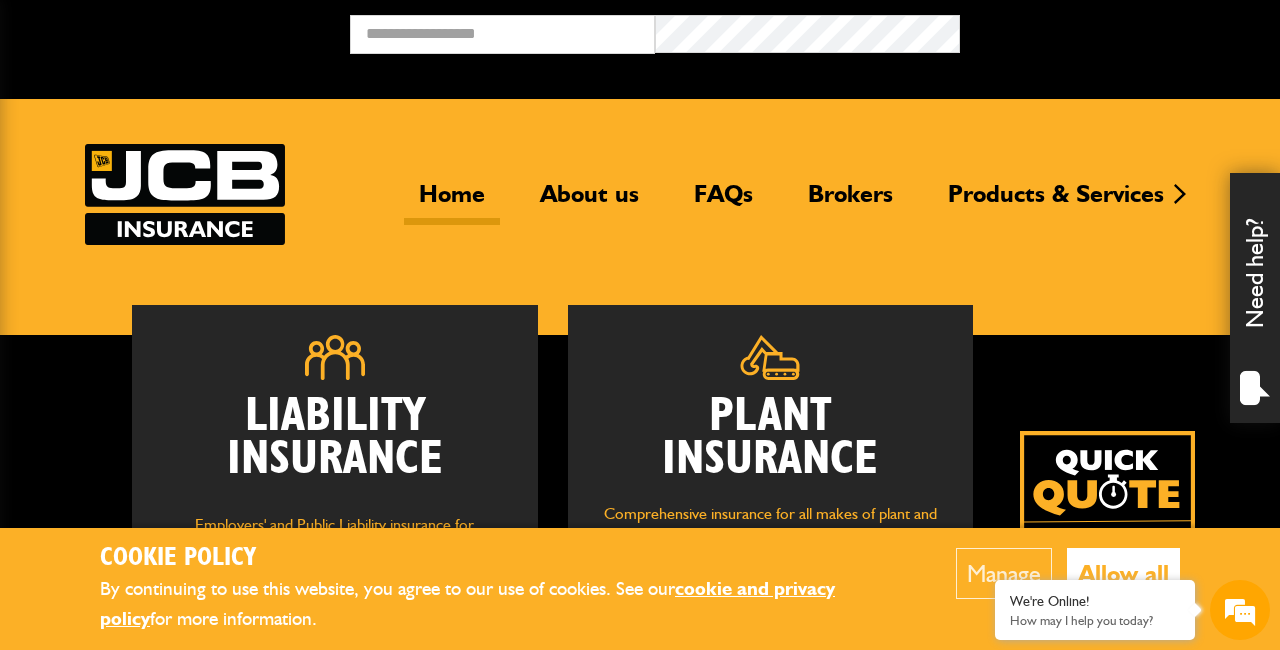 click on "Allow all" at bounding box center [1123, 573] 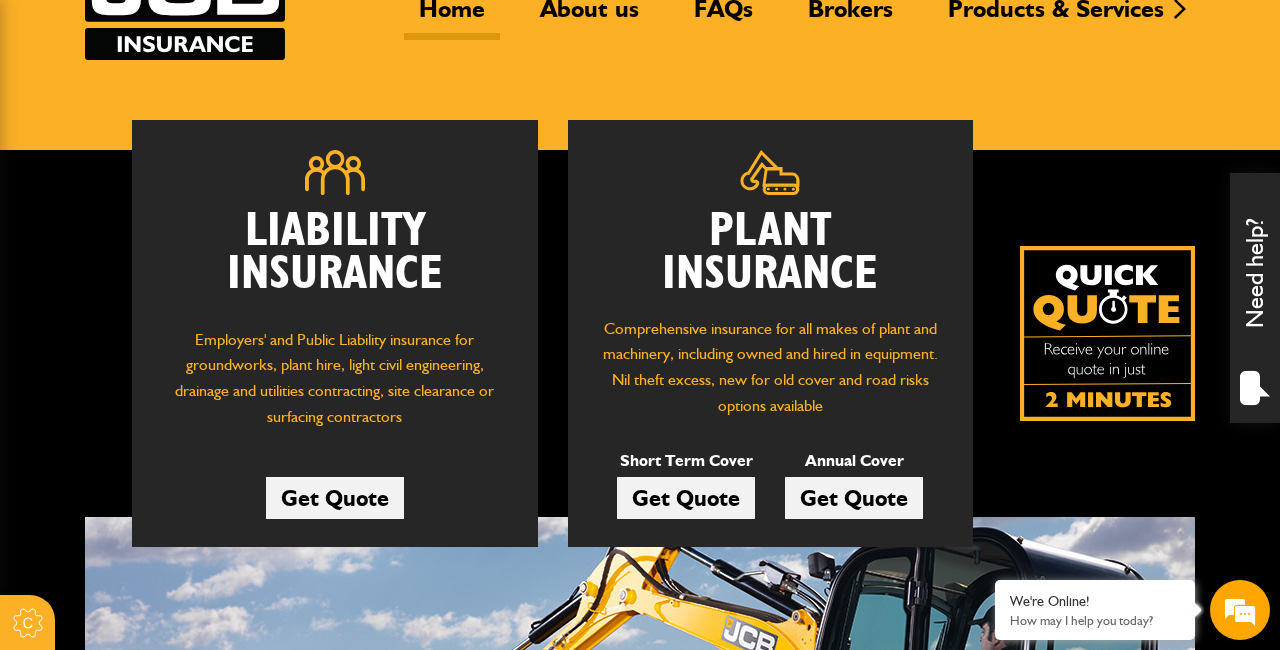 scroll, scrollTop: 186, scrollLeft: 0, axis: vertical 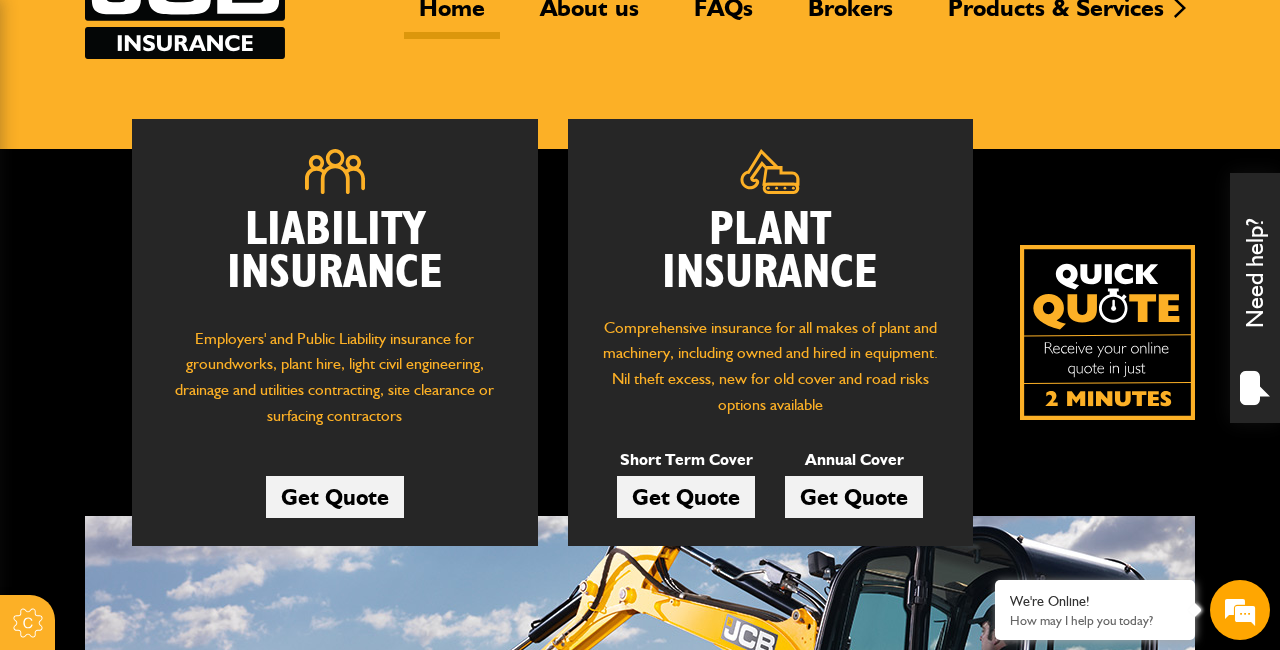 click on "Get Quote" at bounding box center [854, 497] 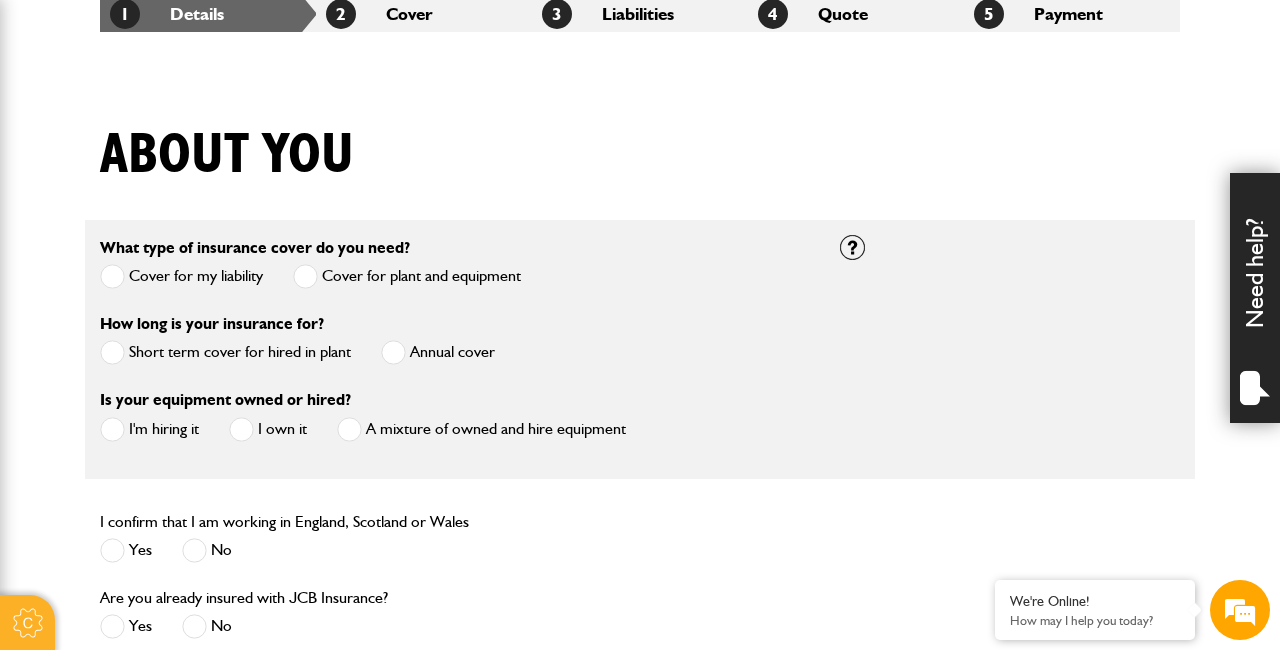 scroll, scrollTop: 400, scrollLeft: 0, axis: vertical 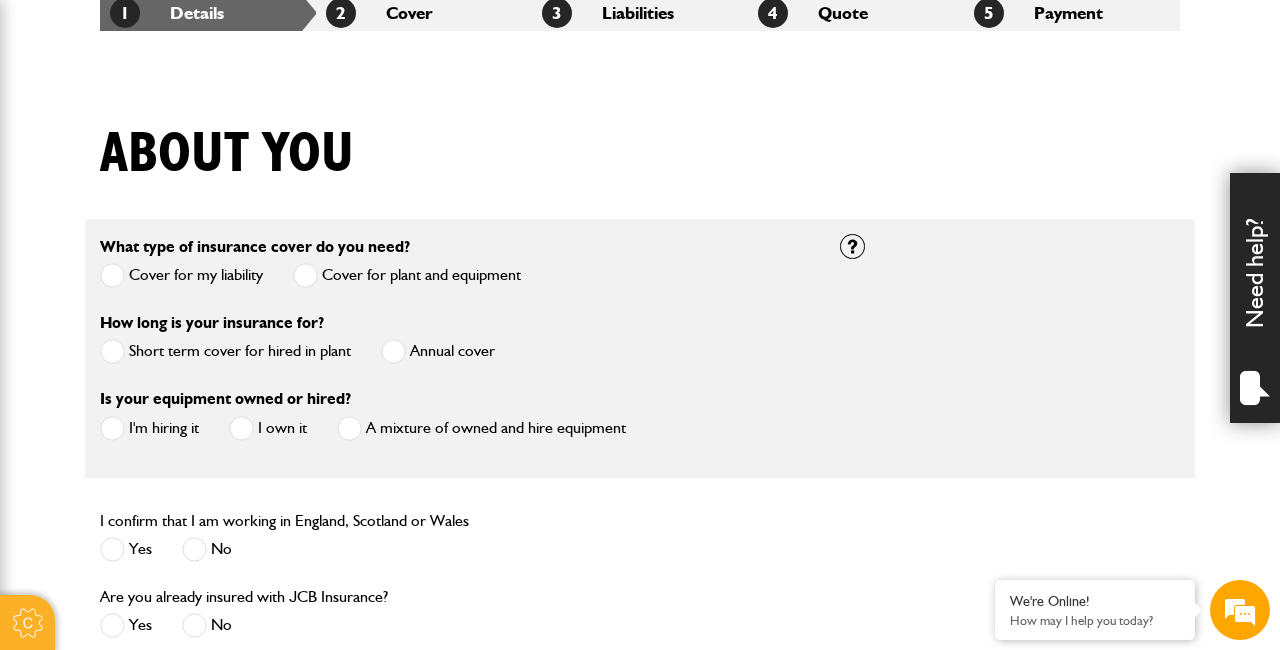 click at bounding box center (393, 351) 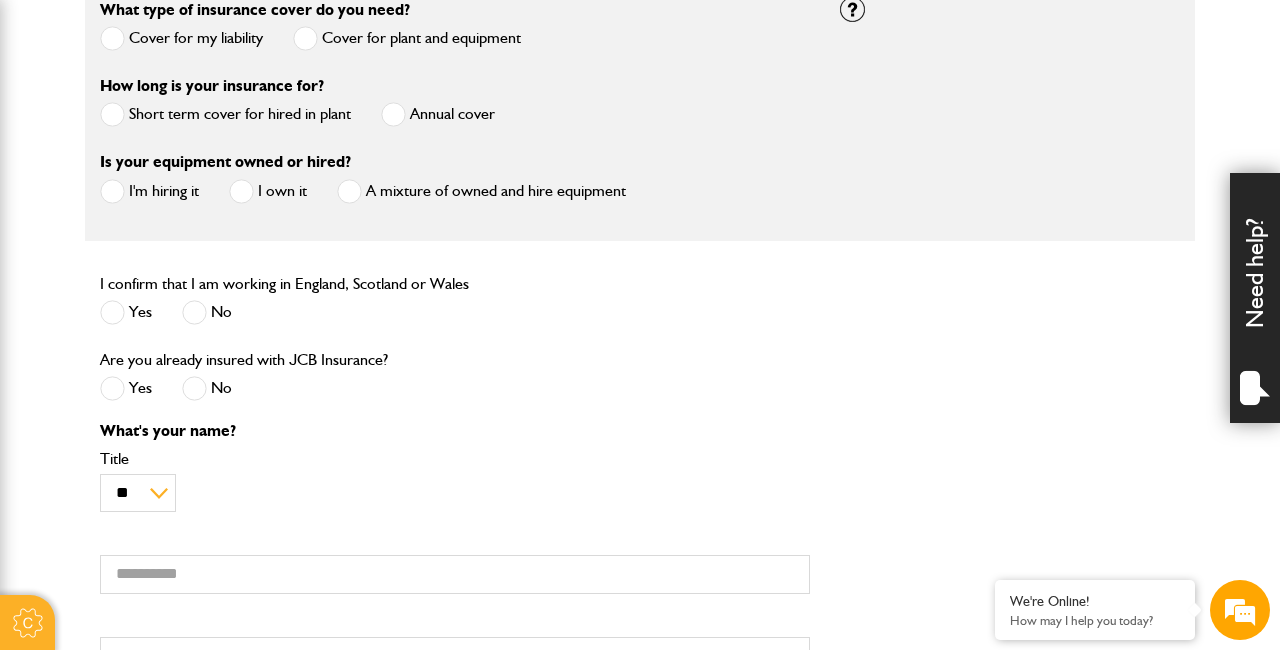 scroll, scrollTop: 638, scrollLeft: 0, axis: vertical 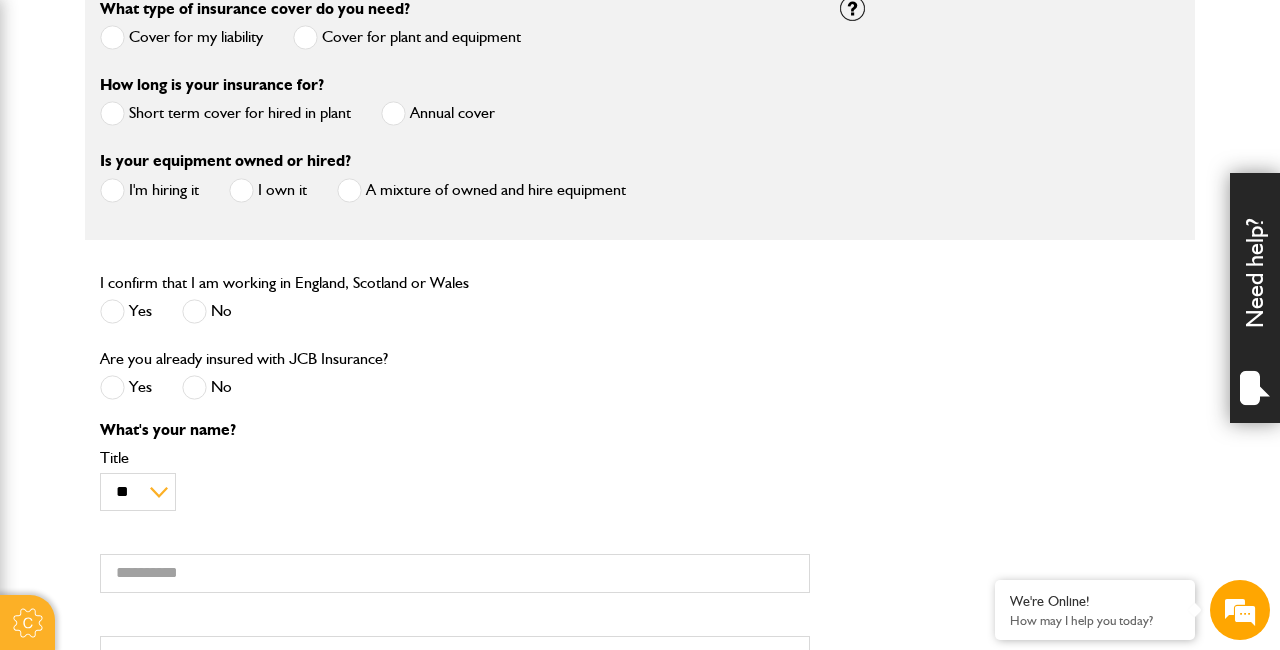 click at bounding box center (112, 311) 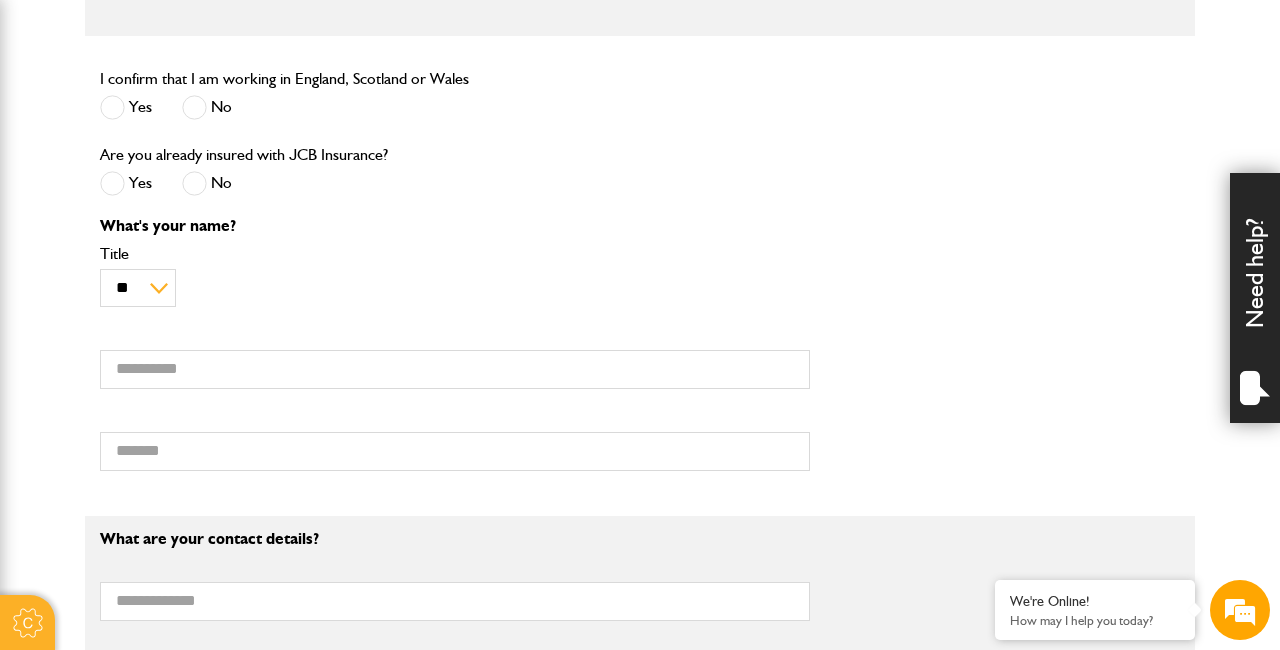 scroll, scrollTop: 841, scrollLeft: 0, axis: vertical 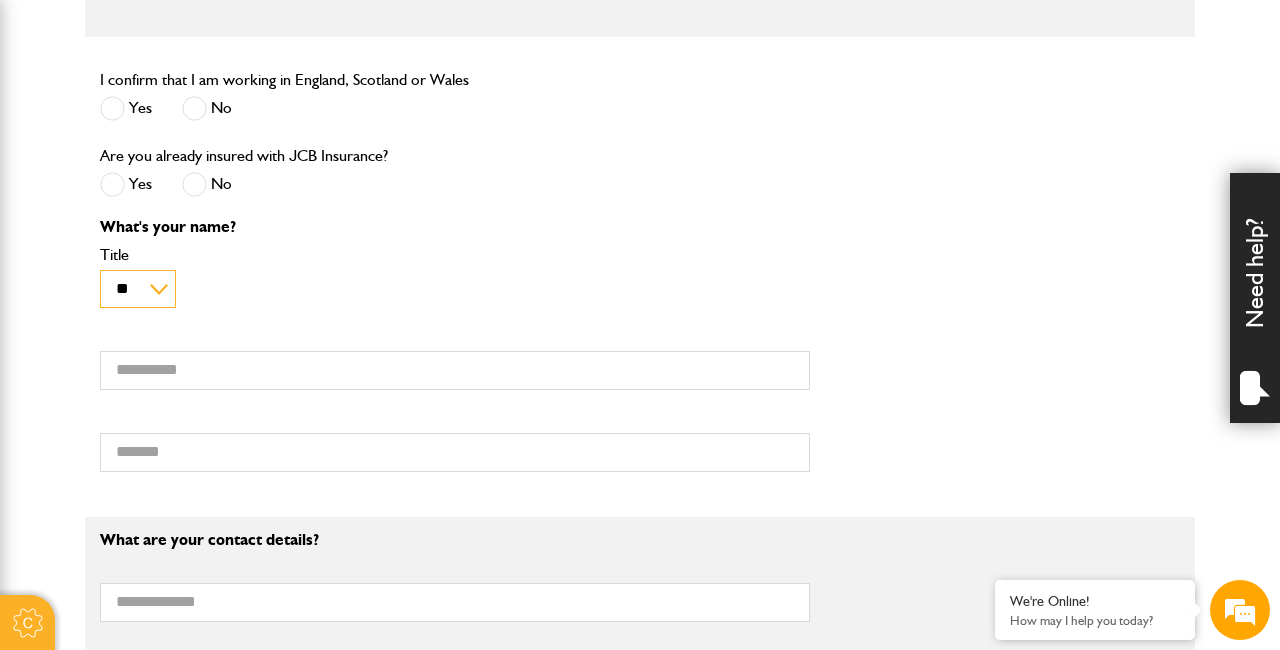 select on "*" 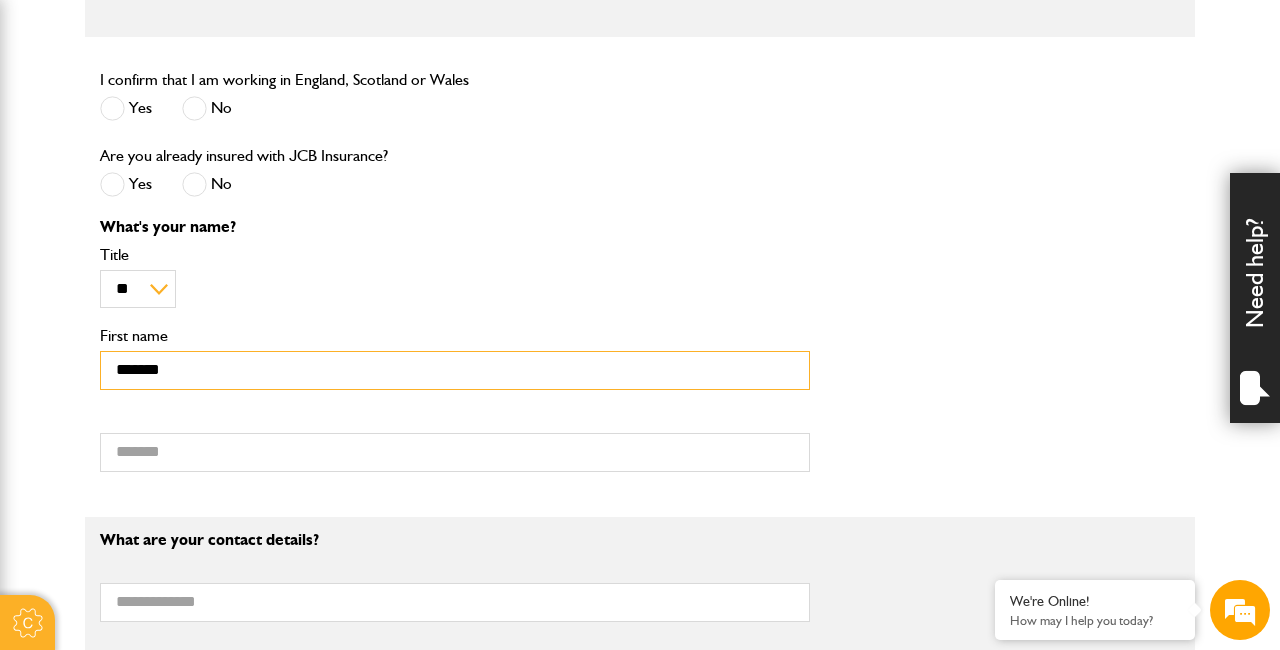 type on "*******" 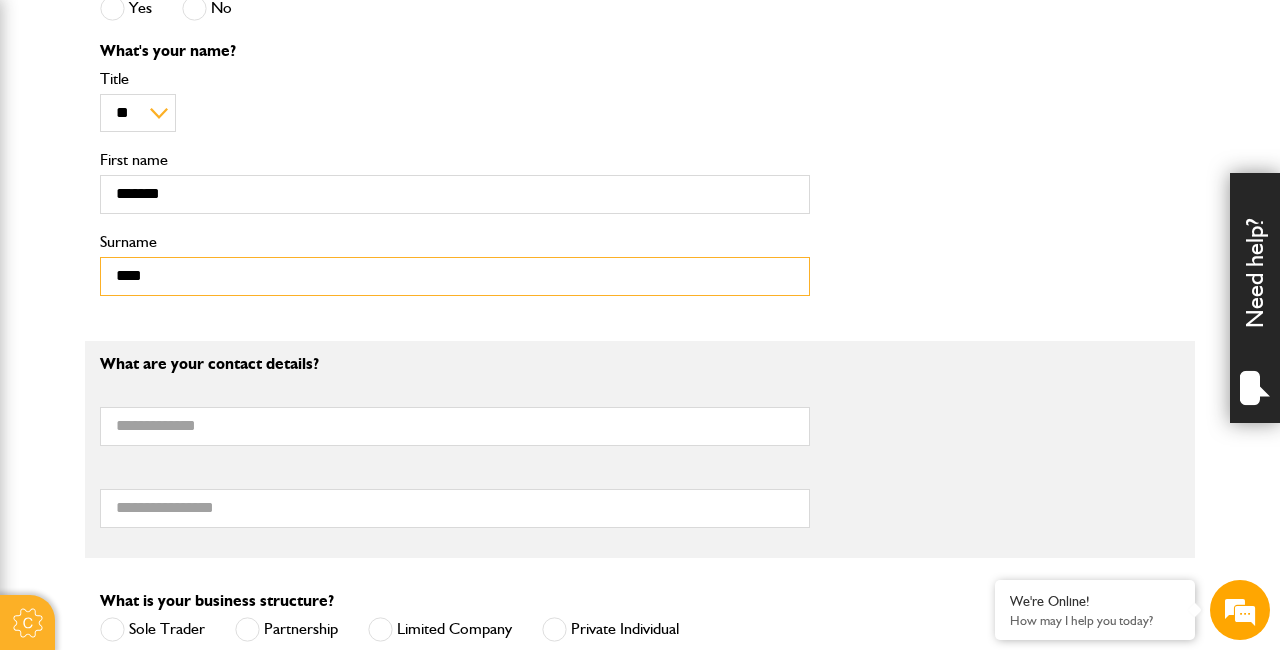scroll, scrollTop: 1018, scrollLeft: 0, axis: vertical 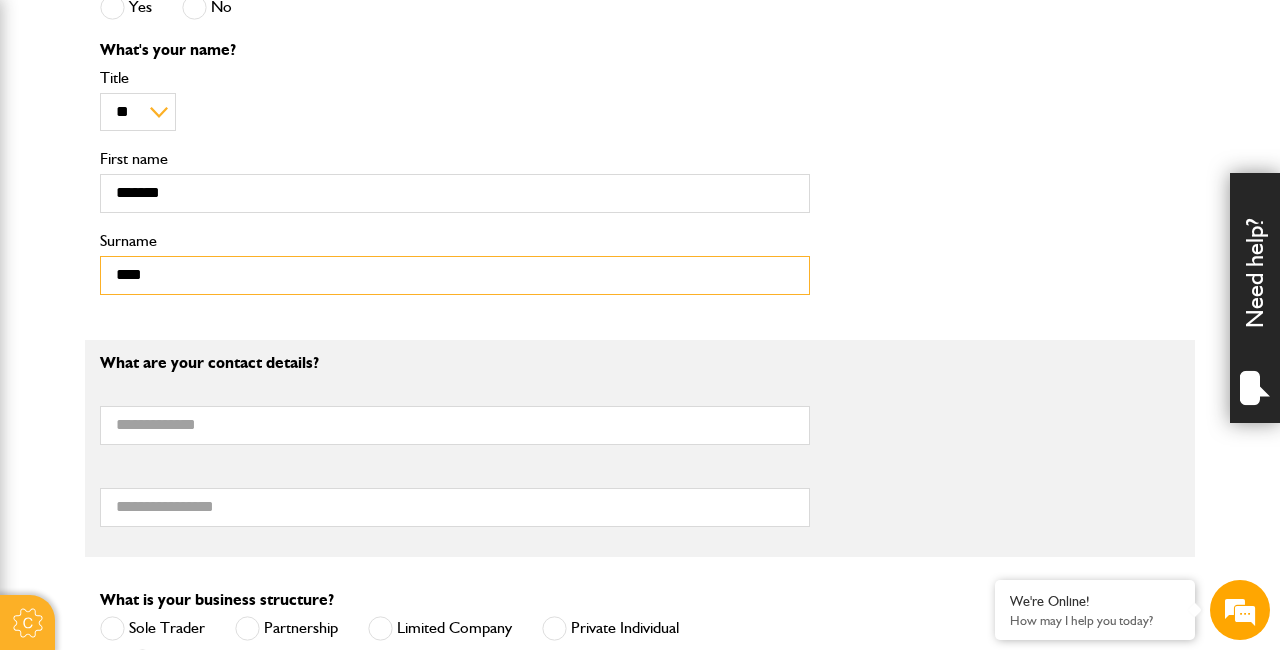 type on "****" 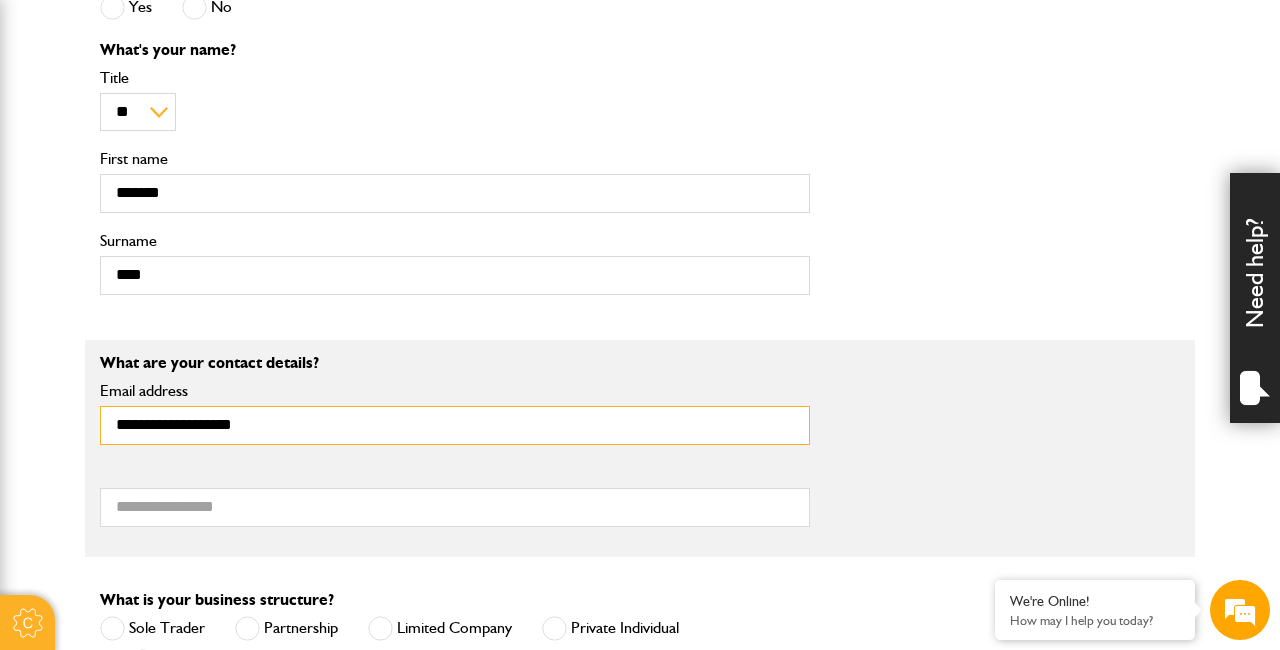 type on "**********" 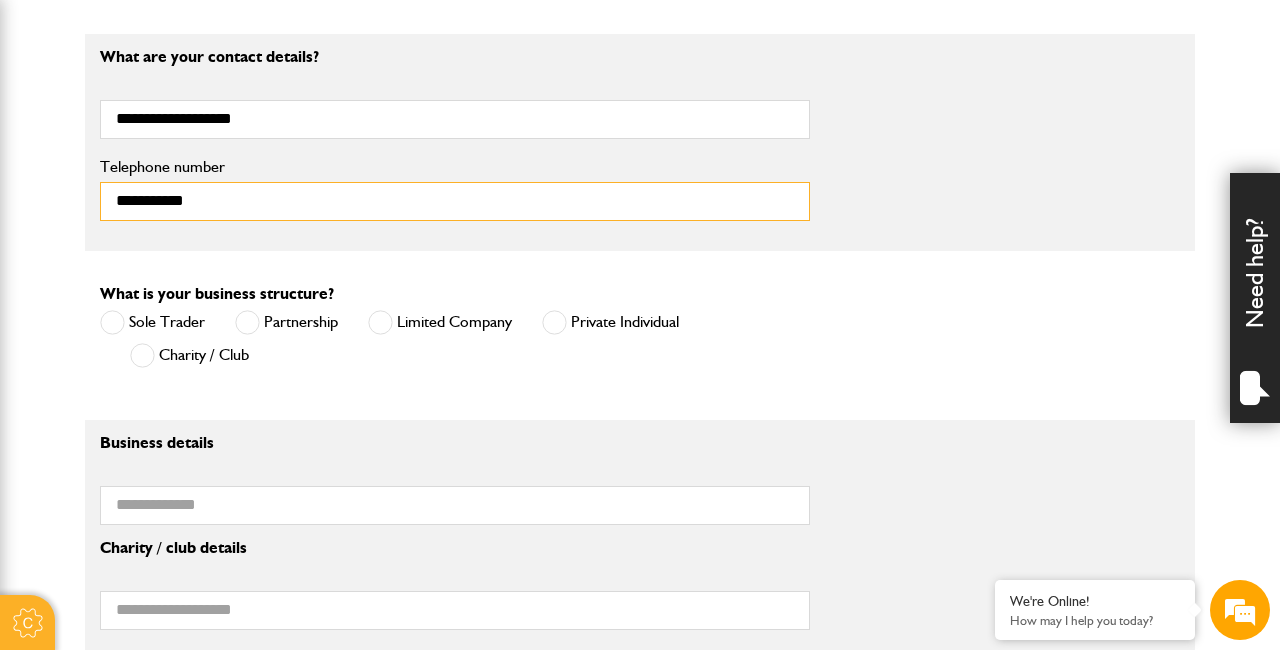 scroll, scrollTop: 1364, scrollLeft: 0, axis: vertical 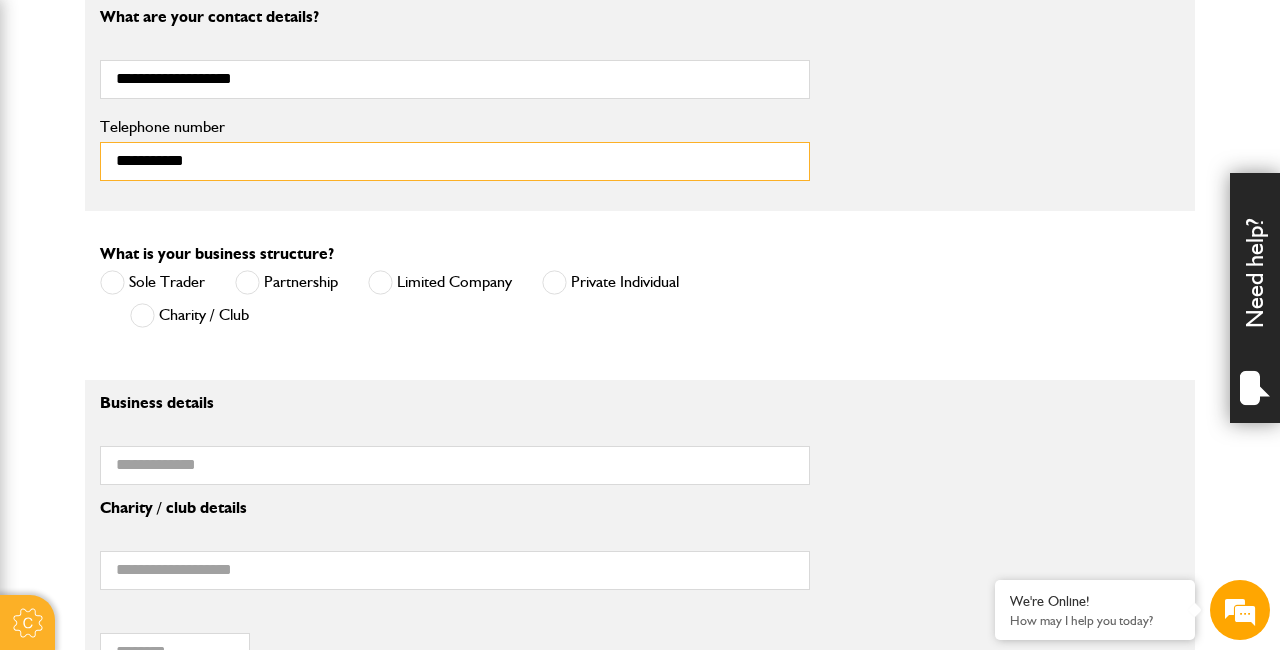 type on "**********" 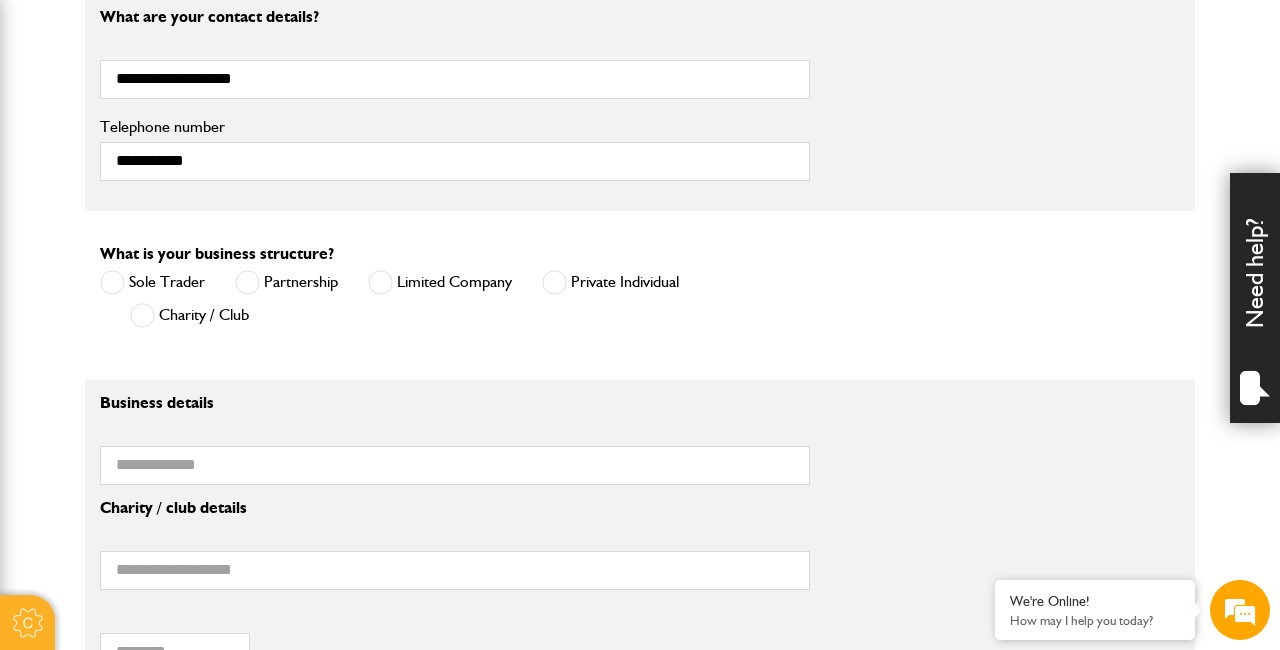 click at bounding box center [112, 282] 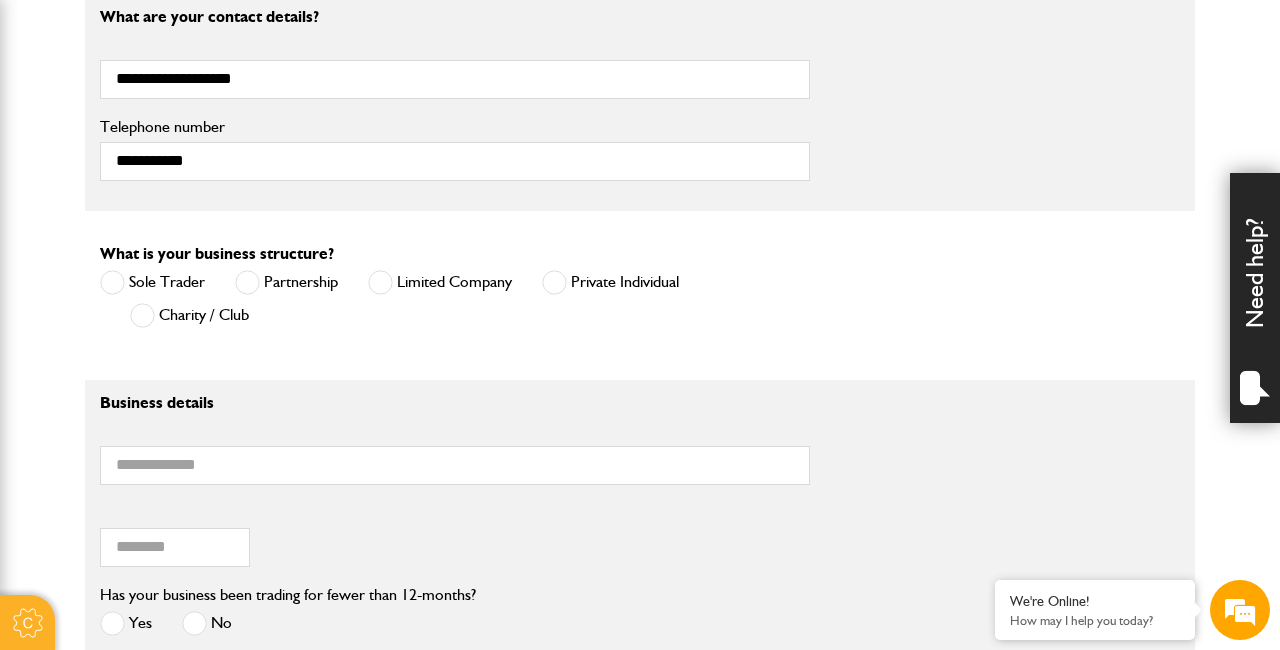 click at bounding box center (554, 282) 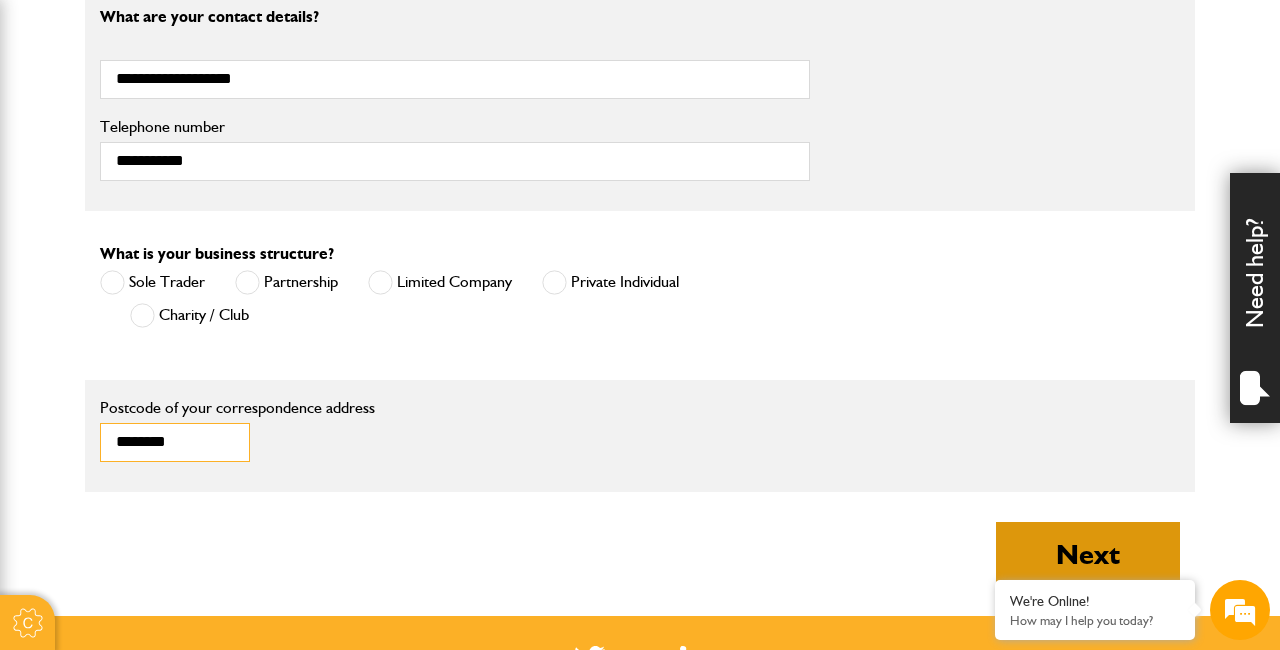type on "********" 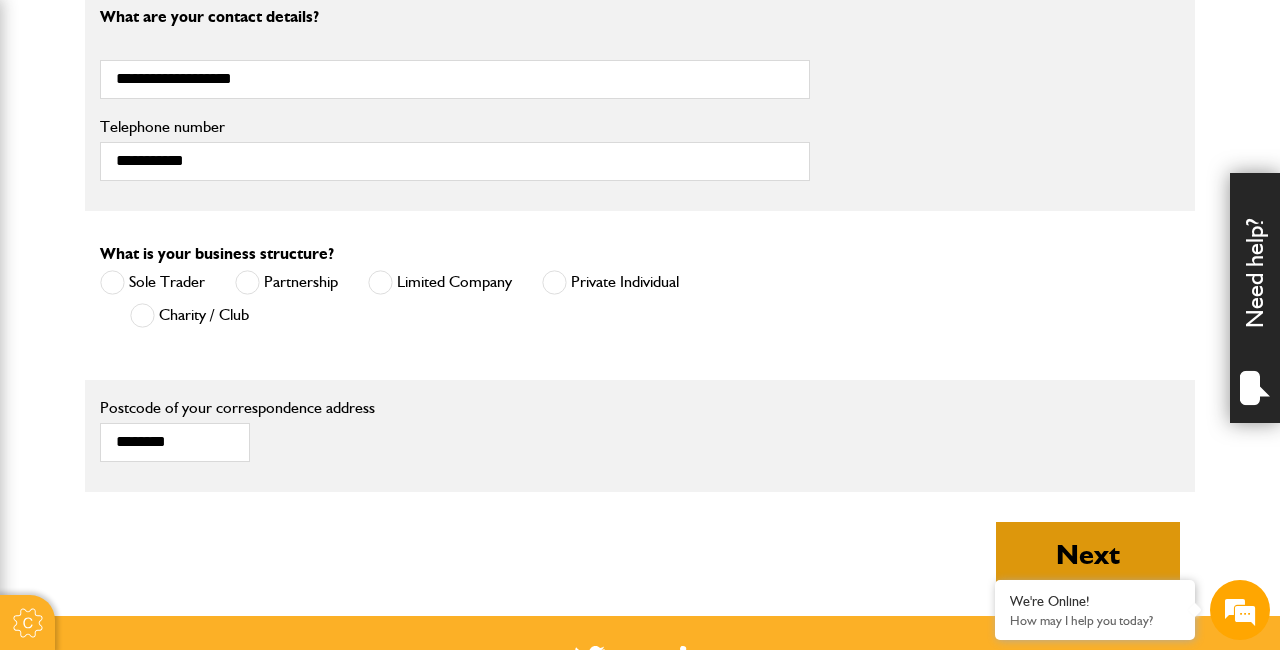 click on "Next" at bounding box center [1088, 554] 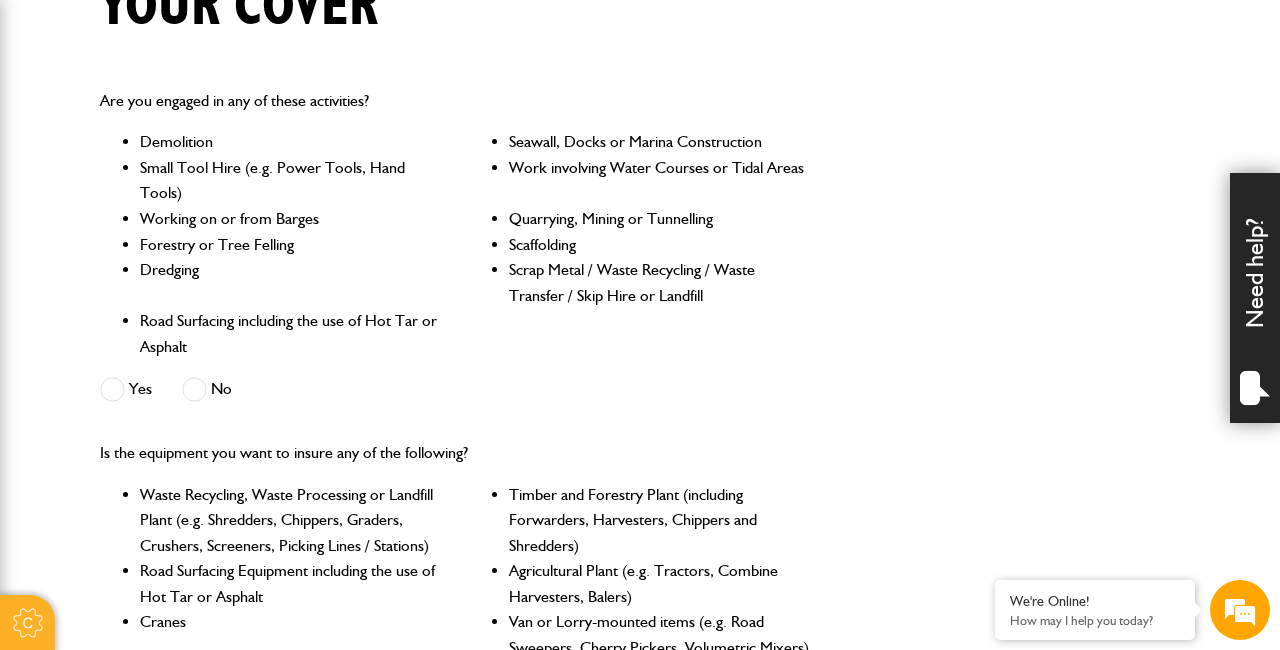 scroll, scrollTop: 549, scrollLeft: 0, axis: vertical 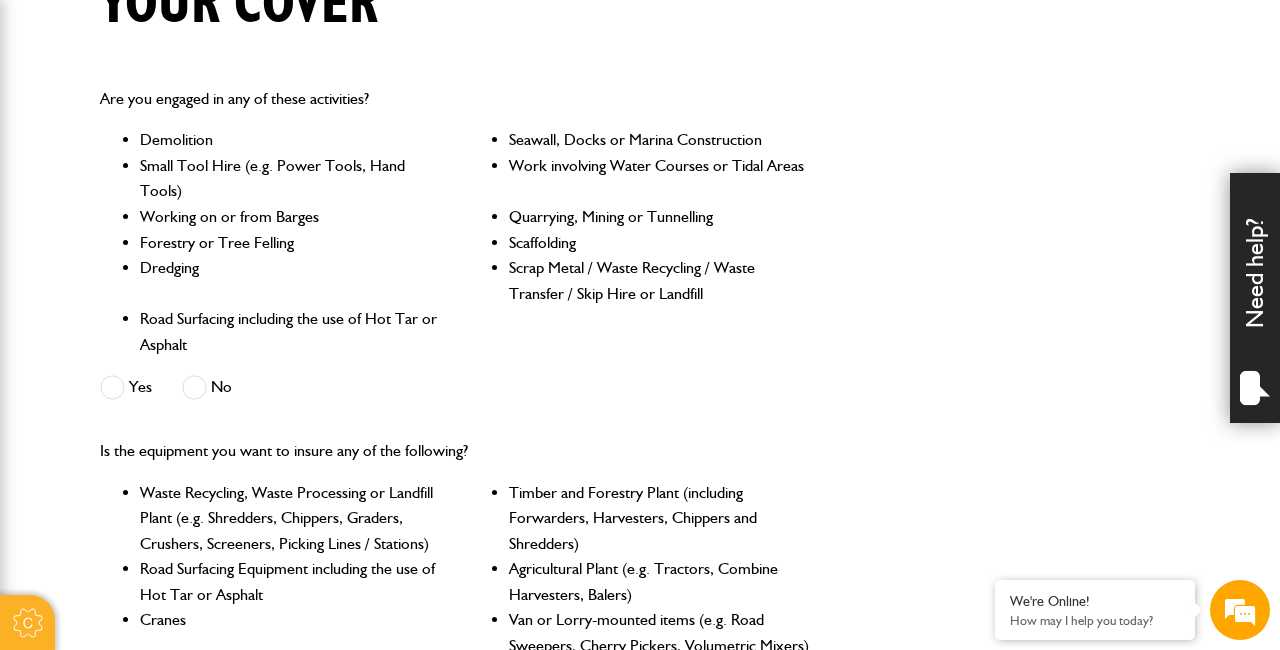 click at bounding box center (194, 387) 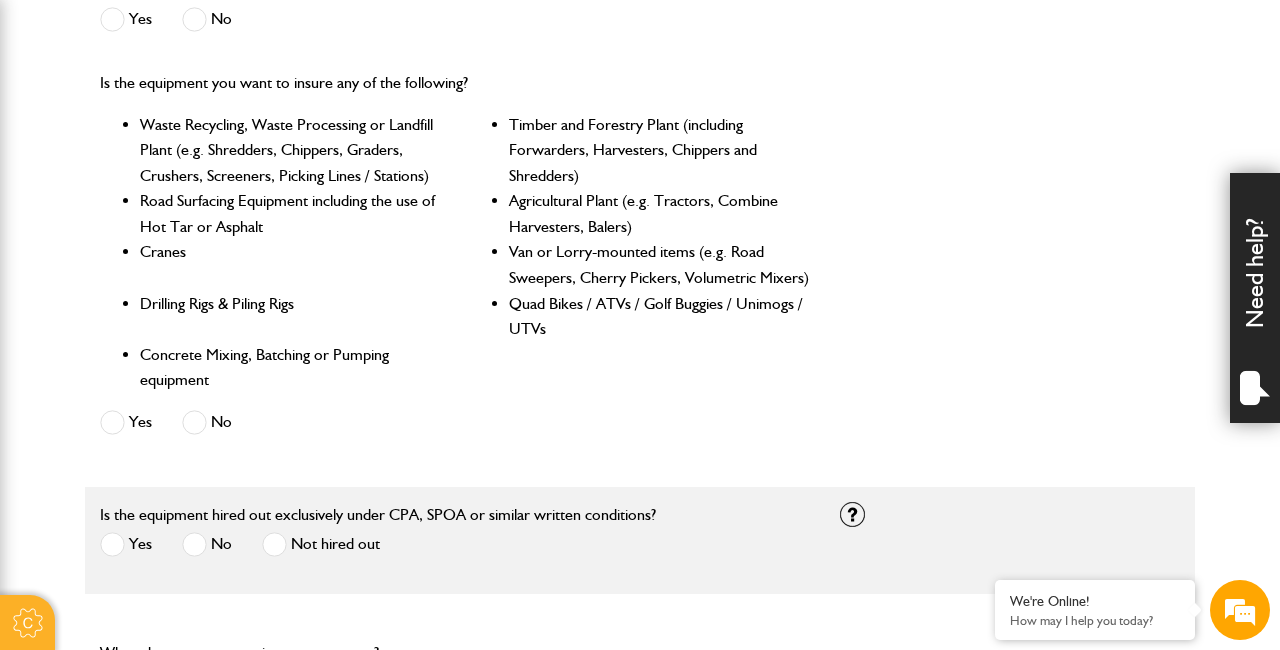 scroll, scrollTop: 919, scrollLeft: 0, axis: vertical 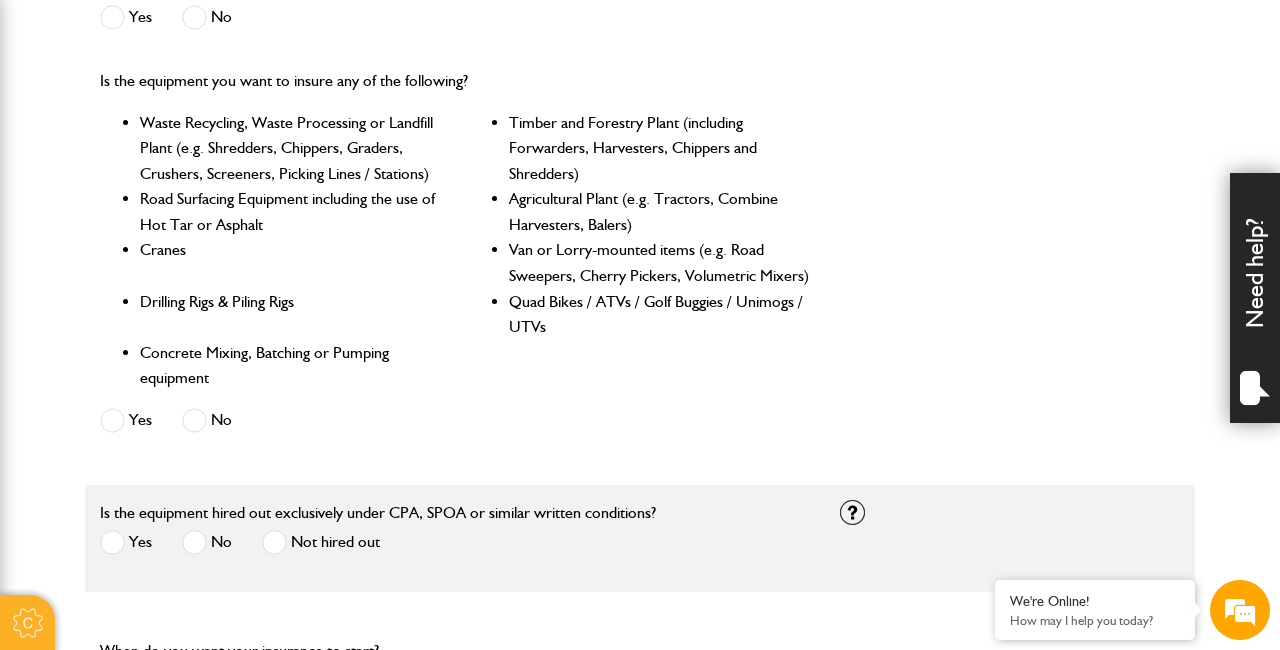 click at bounding box center (194, 420) 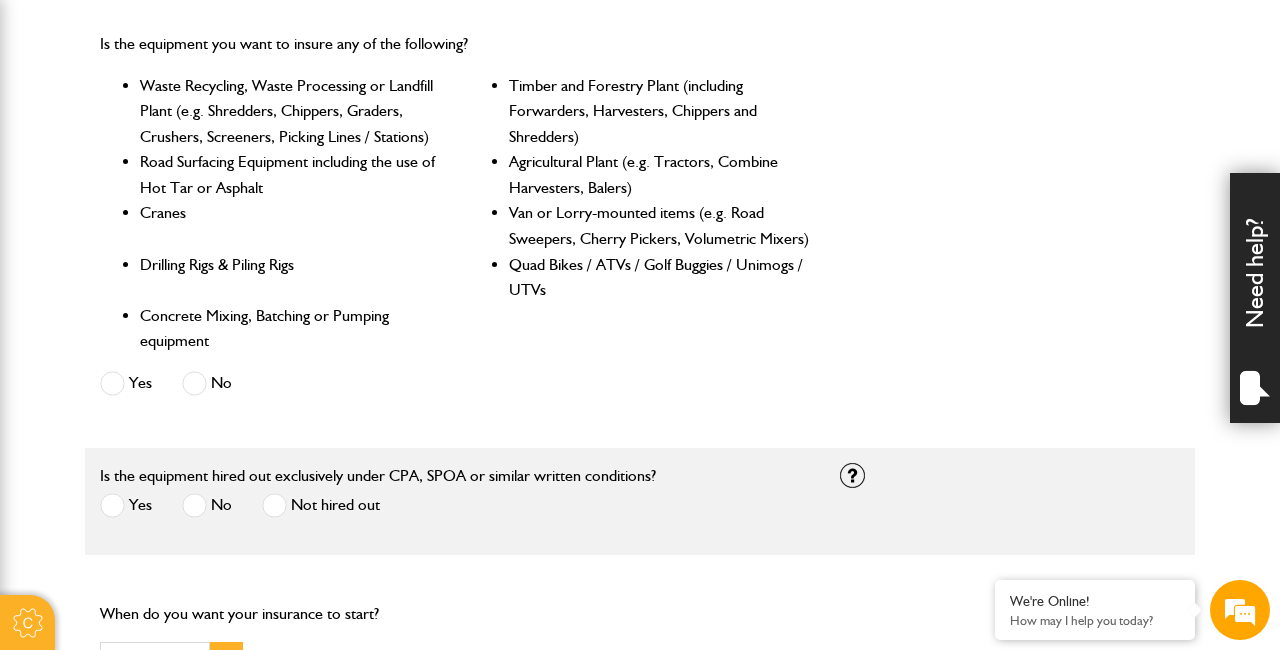 scroll, scrollTop: 960, scrollLeft: 0, axis: vertical 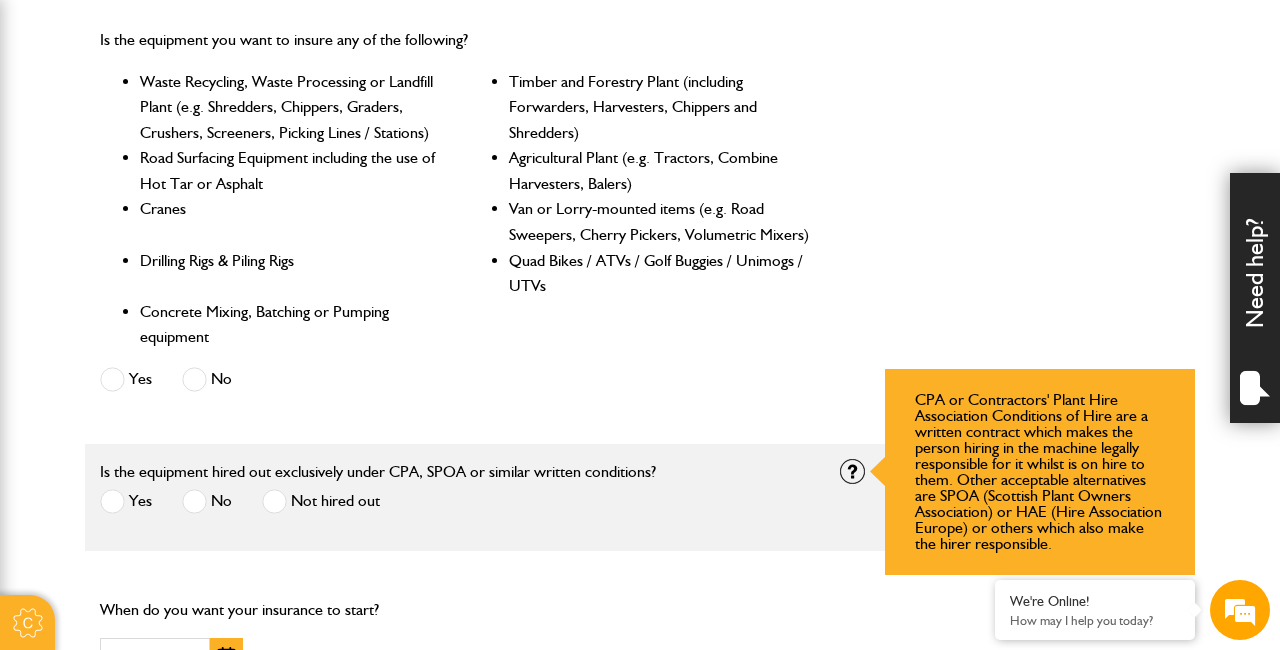 click at bounding box center [852, 471] 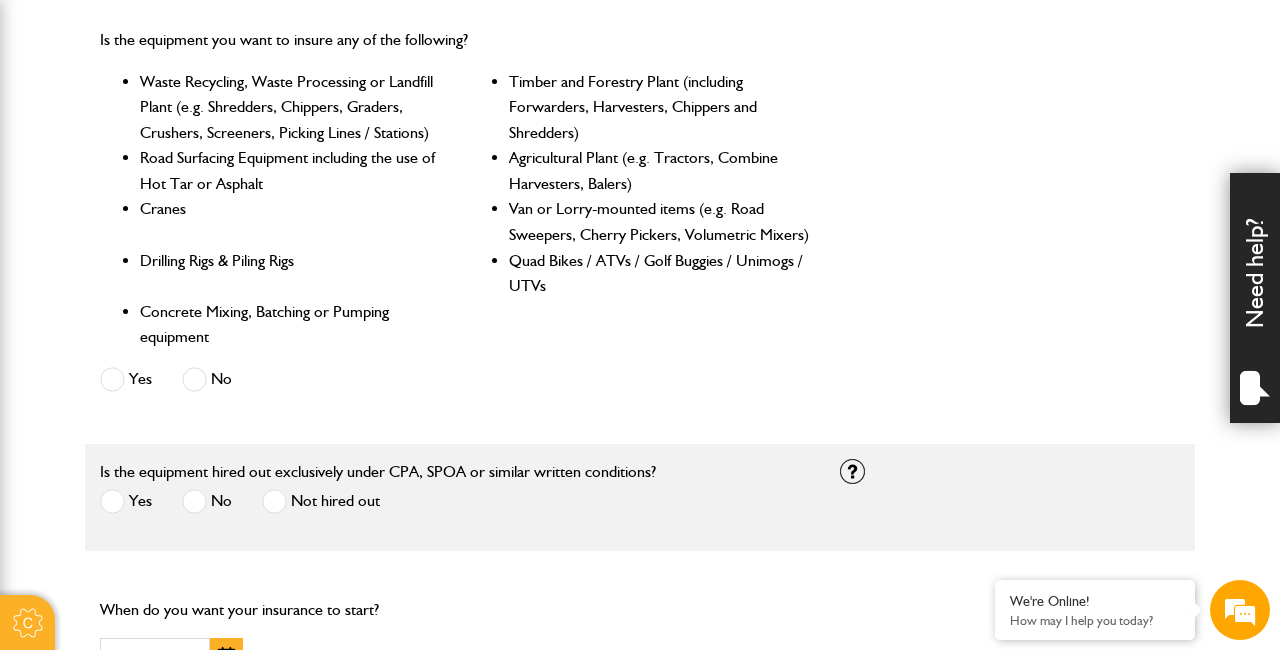 click at bounding box center (112, 501) 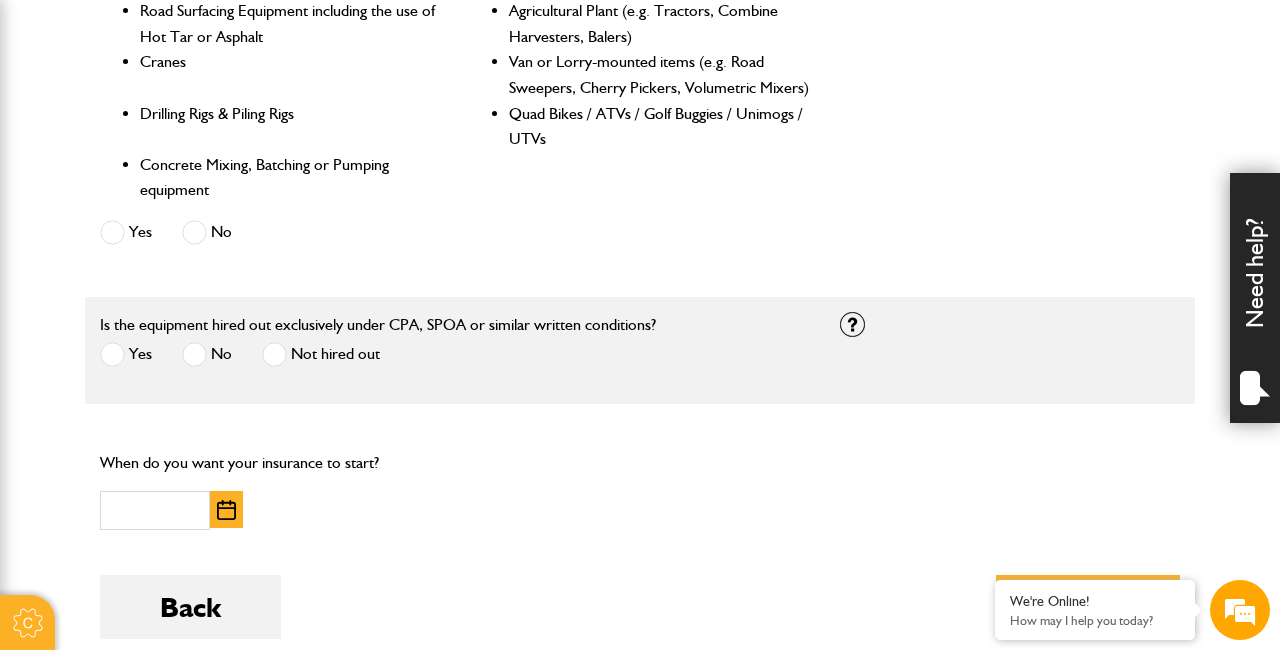 scroll, scrollTop: 1119, scrollLeft: 0, axis: vertical 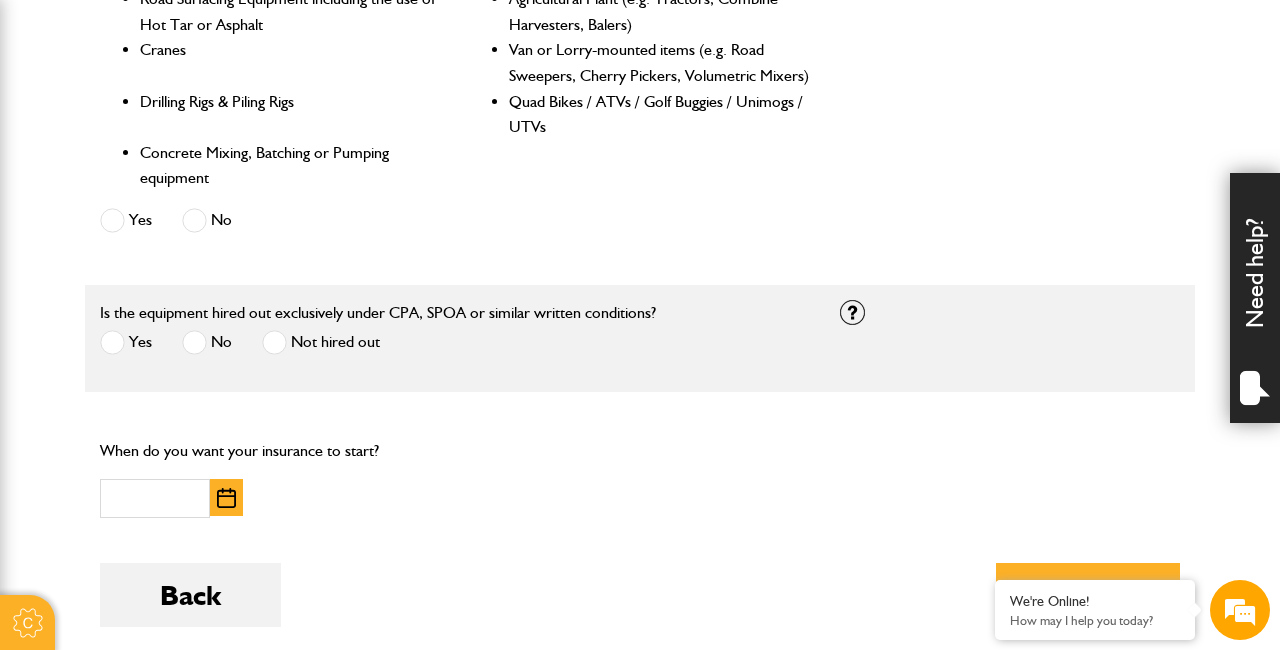 click at bounding box center [226, 498] 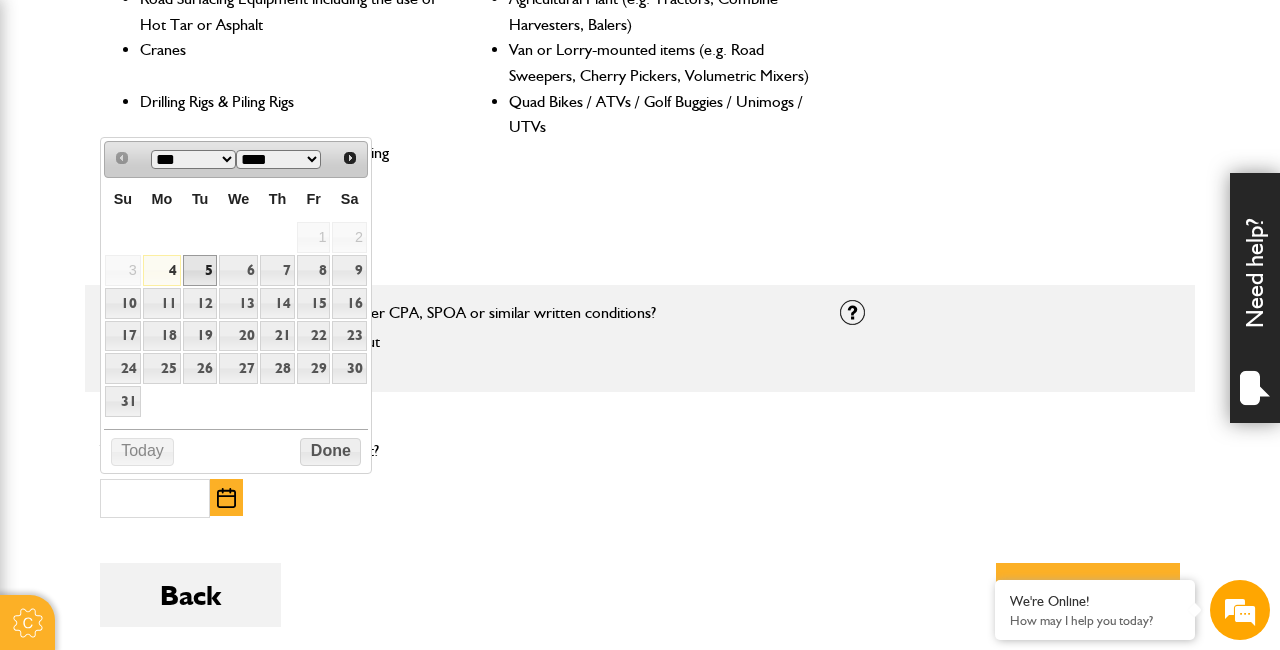 click on "5" at bounding box center (200, 270) 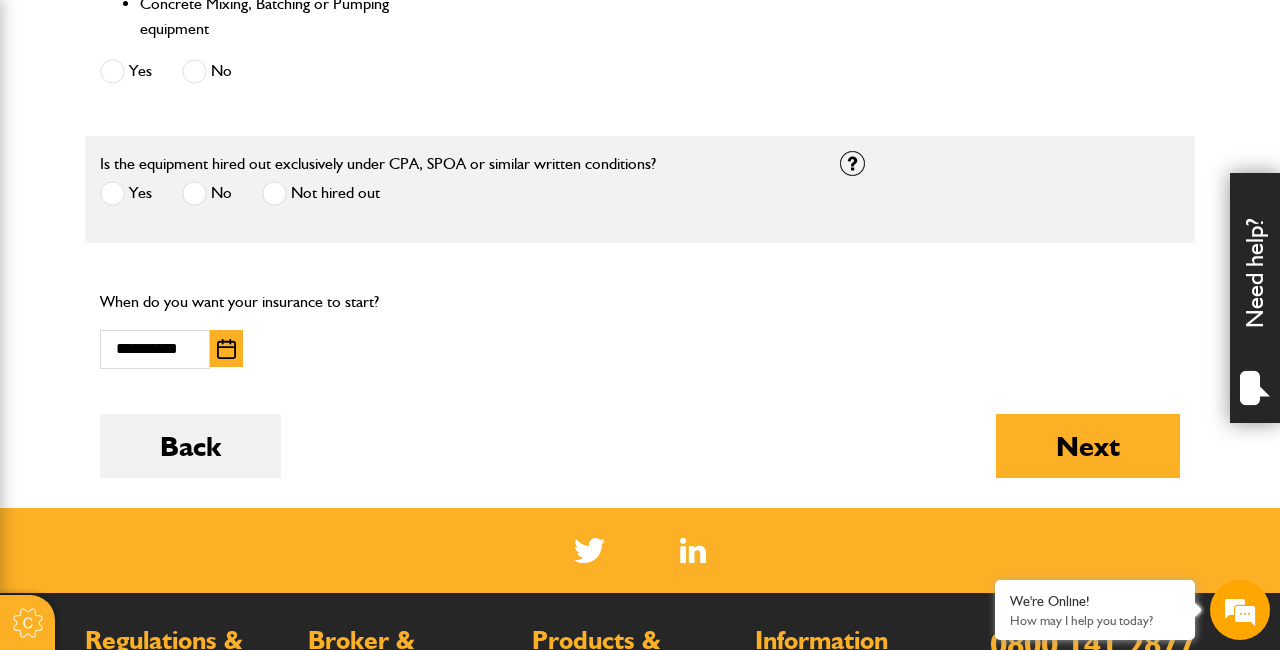 scroll, scrollTop: 1274, scrollLeft: 0, axis: vertical 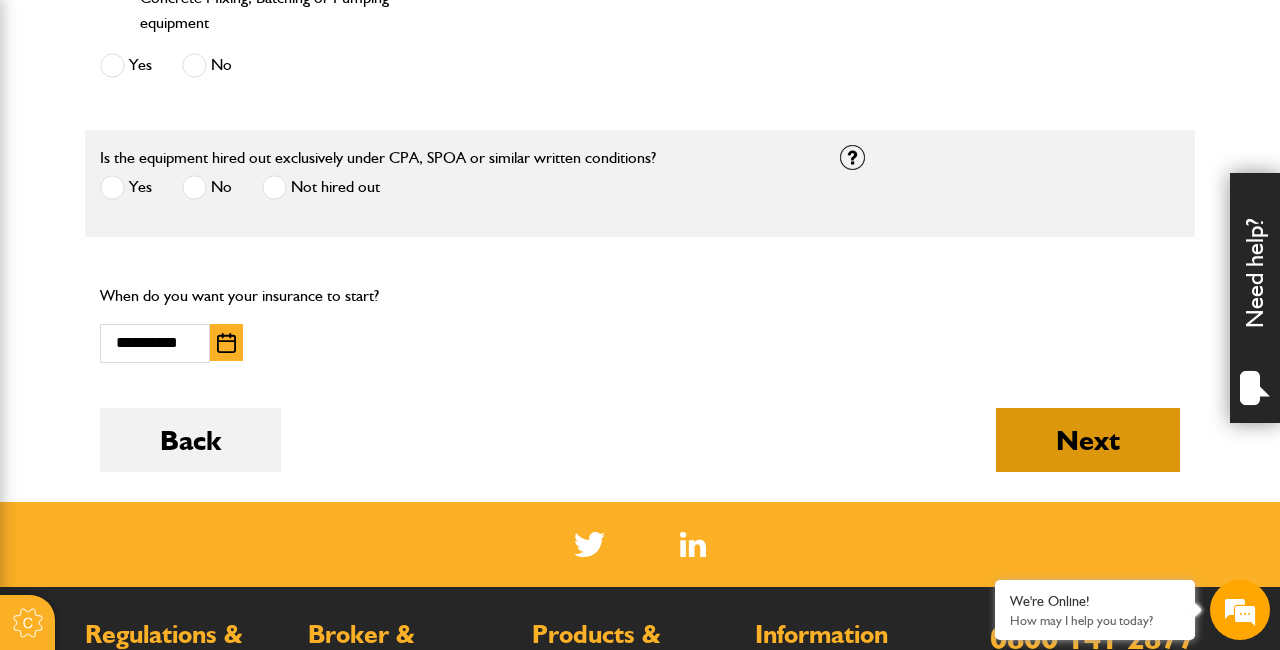 click on "Next" at bounding box center (1088, 440) 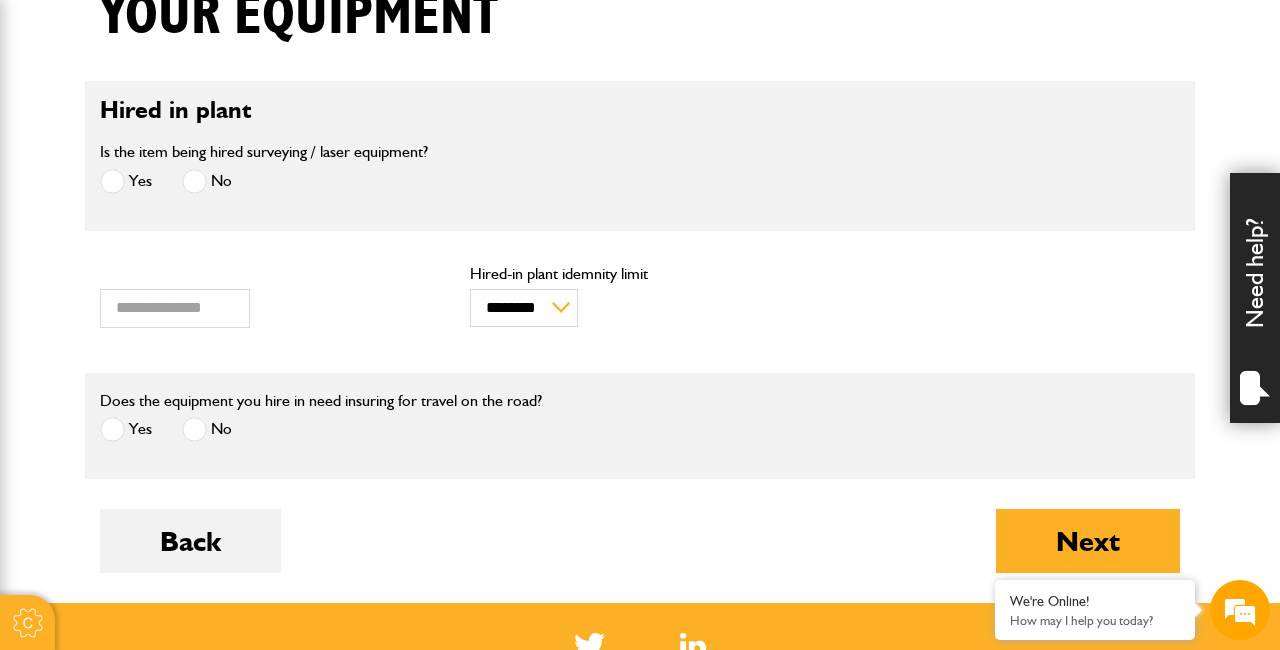 scroll, scrollTop: 556, scrollLeft: 0, axis: vertical 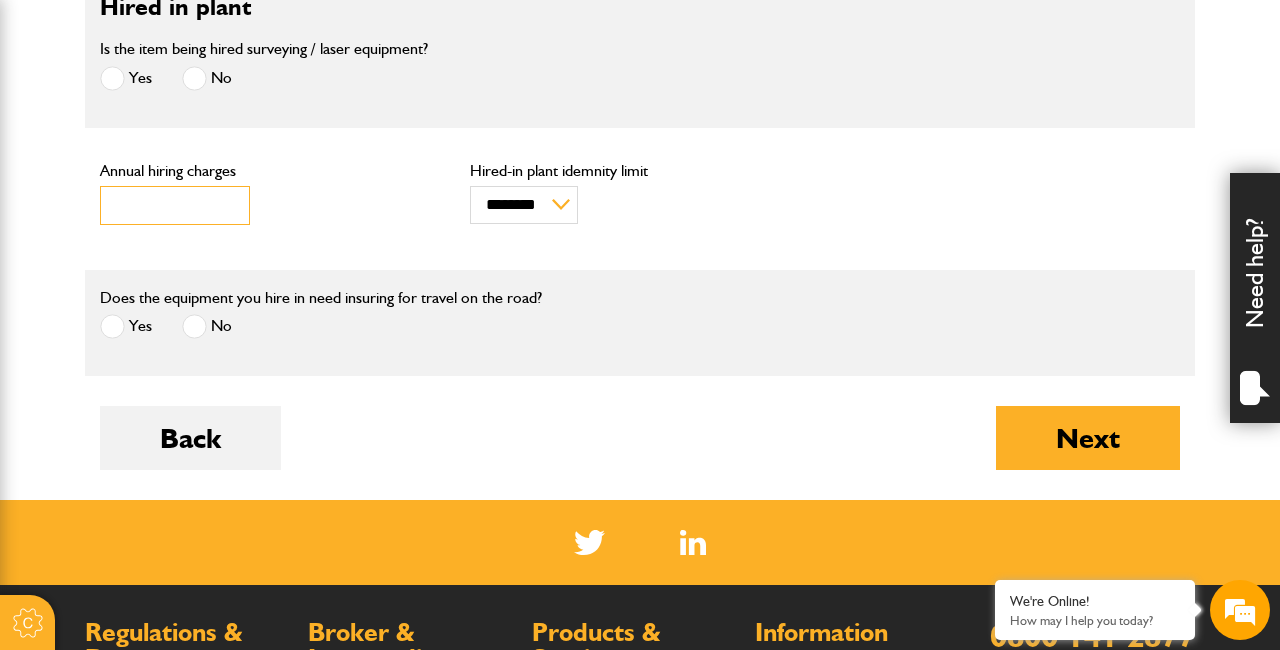 drag, startPoint x: 174, startPoint y: 197, endPoint x: 101, endPoint y: 197, distance: 73 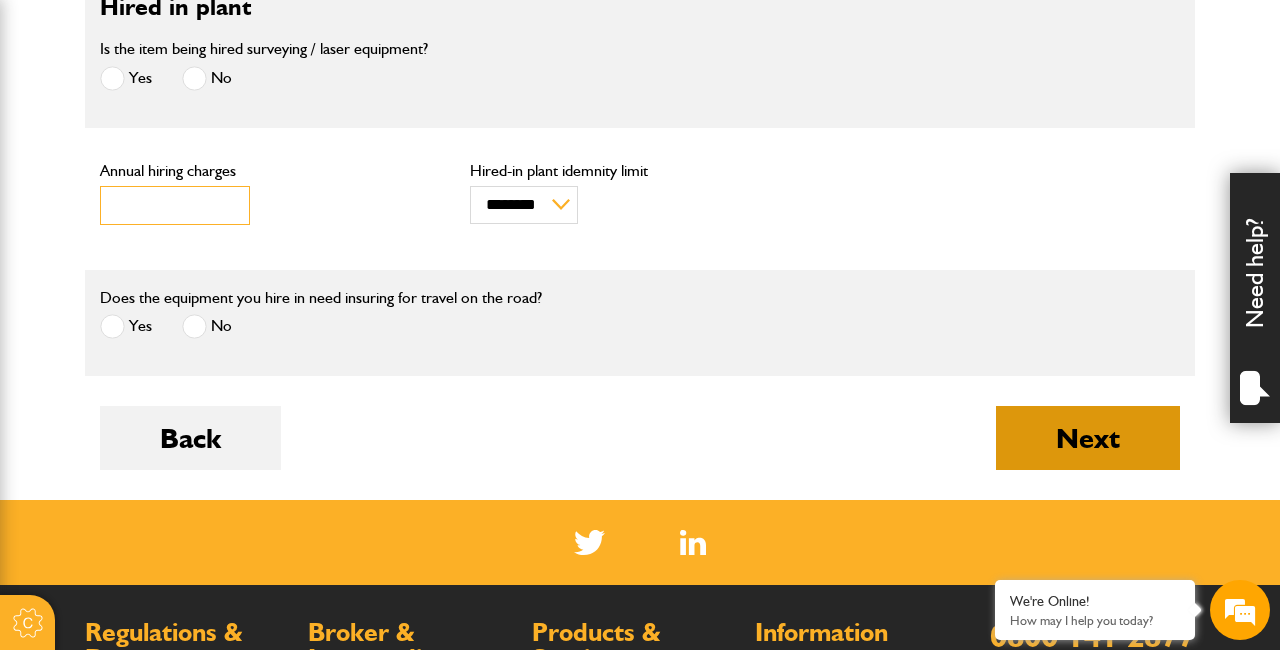 type on "****" 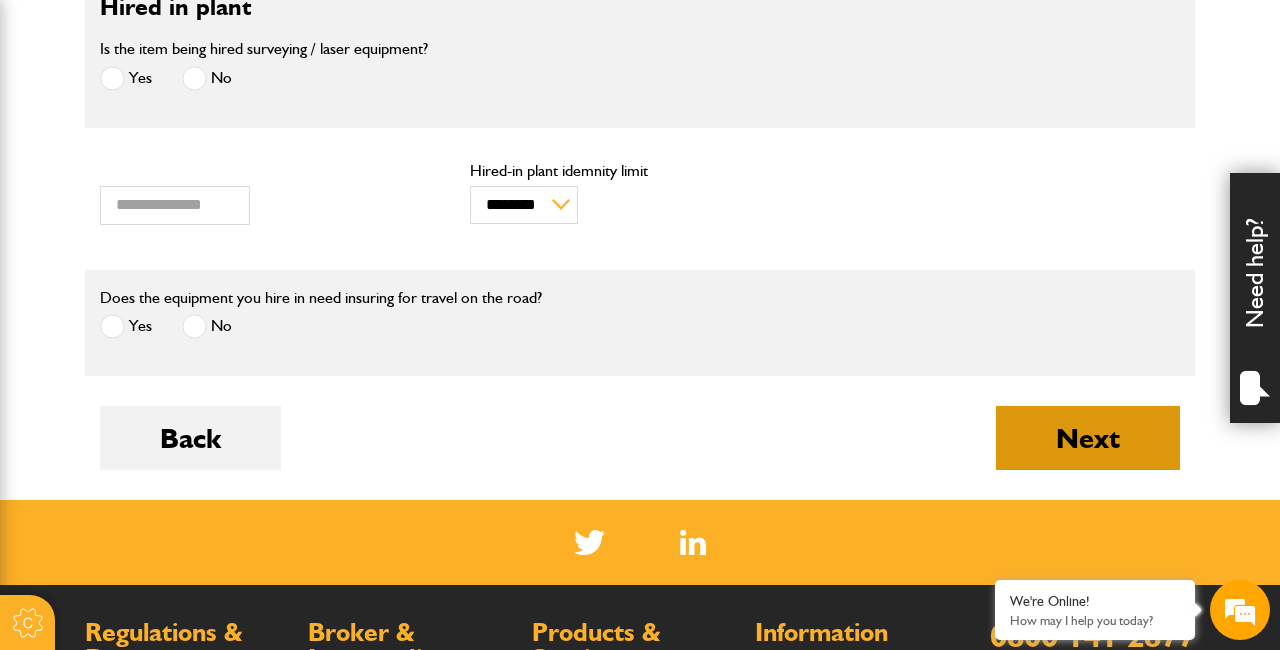 click on "Next" at bounding box center [1088, 438] 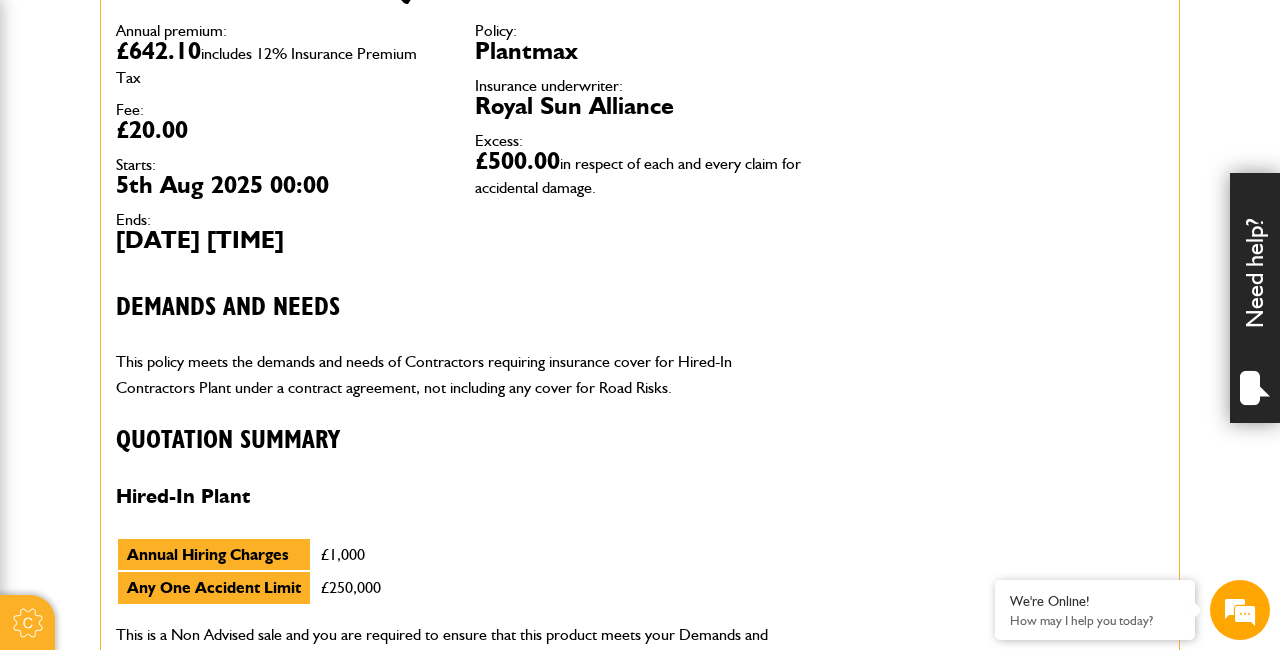 scroll, scrollTop: 666, scrollLeft: 0, axis: vertical 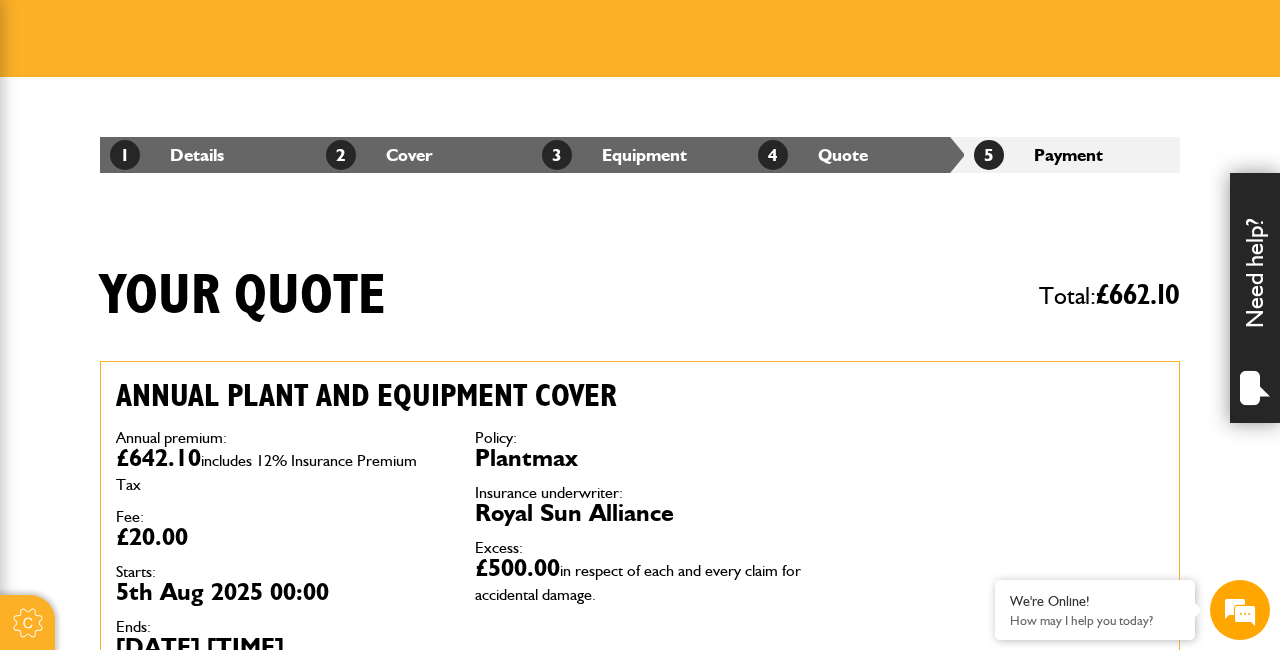 click on "4 Quote" at bounding box center [856, 155] 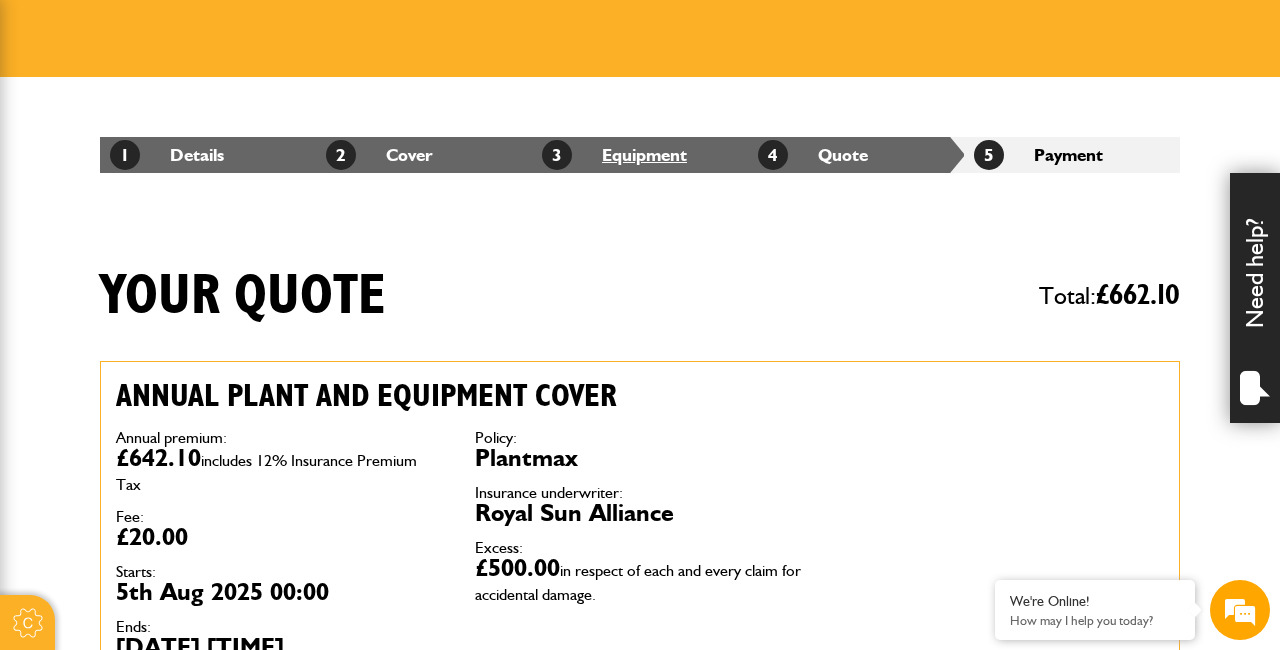 click on "3 Equipment" at bounding box center [614, 154] 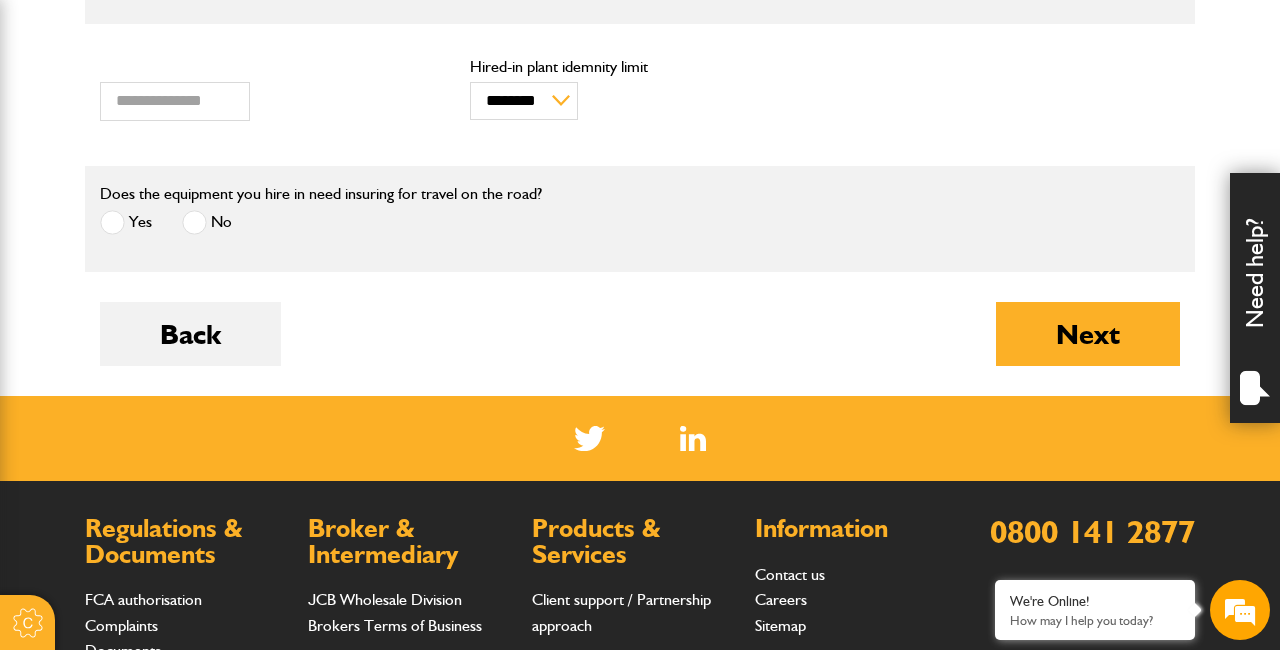 scroll, scrollTop: 746, scrollLeft: 0, axis: vertical 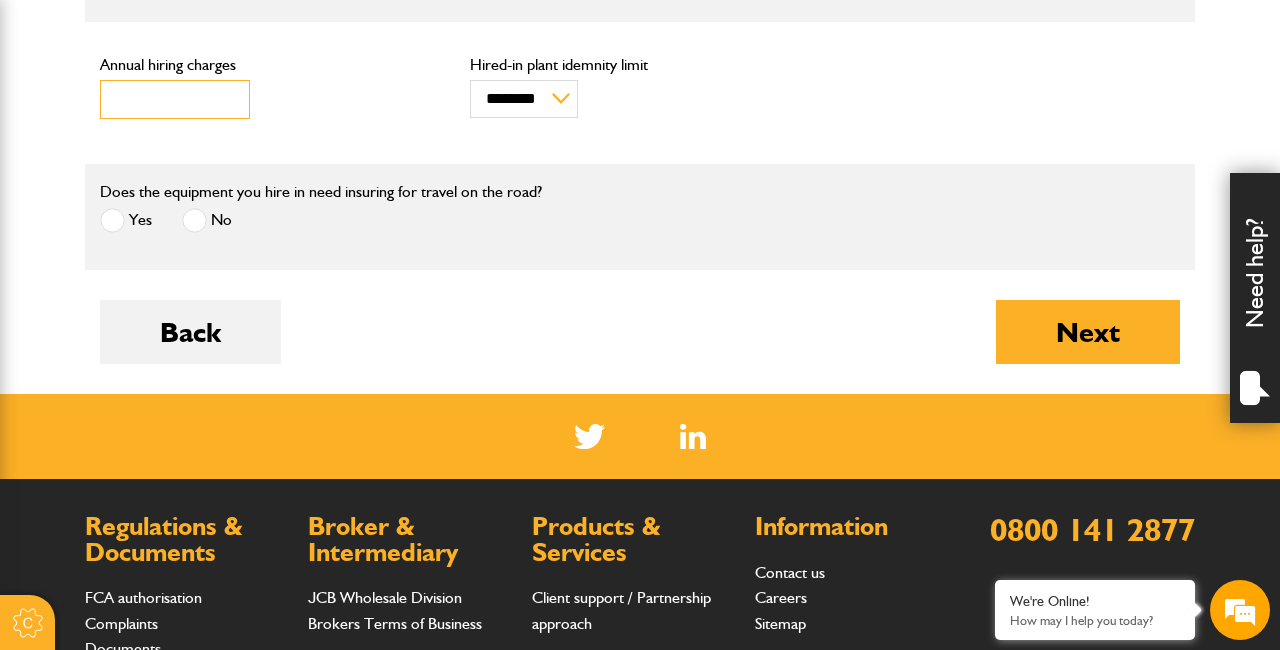 drag, startPoint x: 178, startPoint y: 98, endPoint x: 87, endPoint y: 98, distance: 91 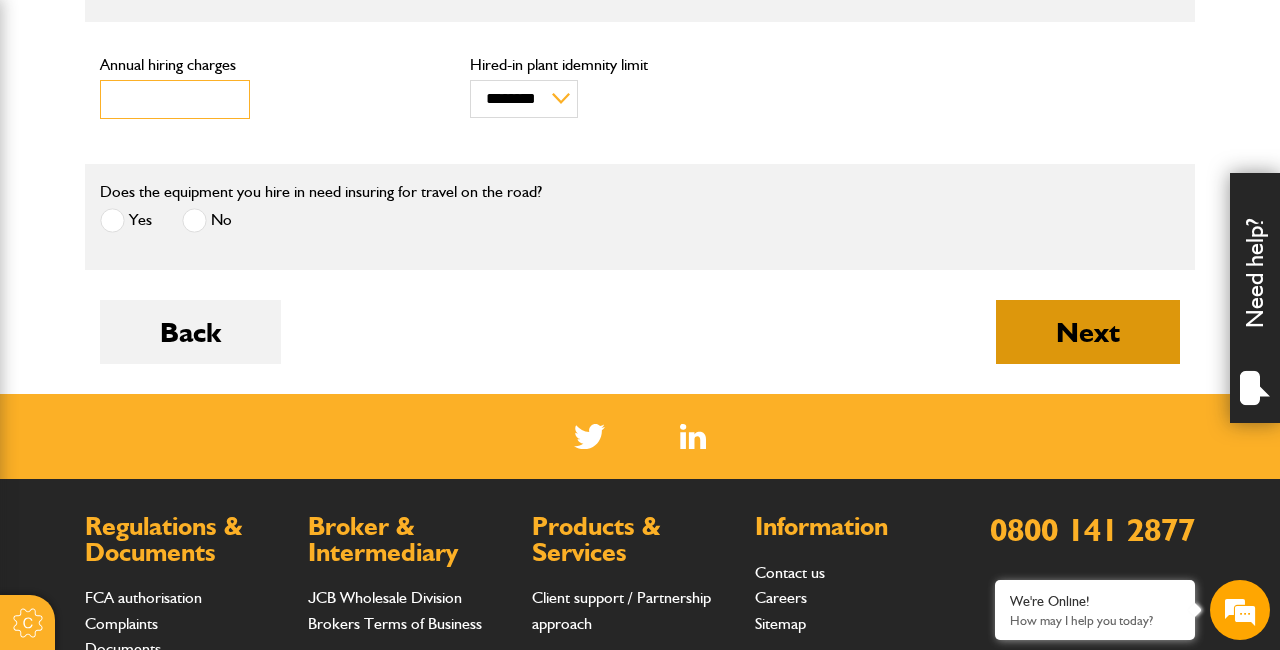 type on "****" 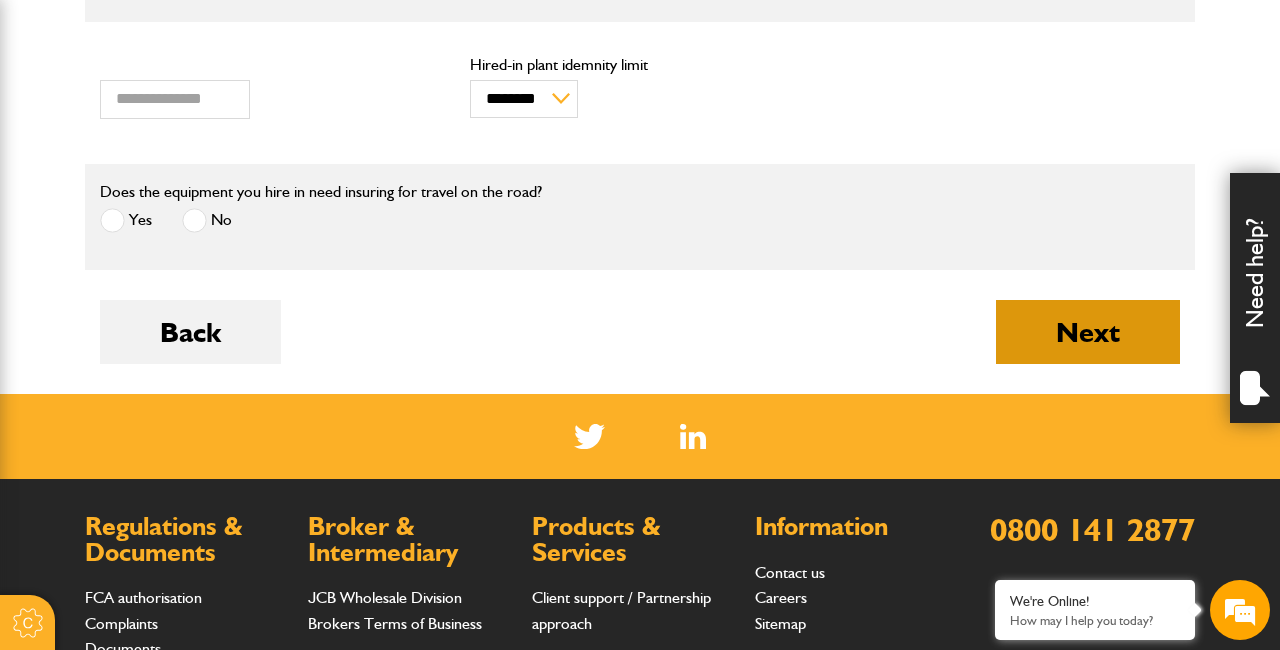click on "Next" at bounding box center [1088, 332] 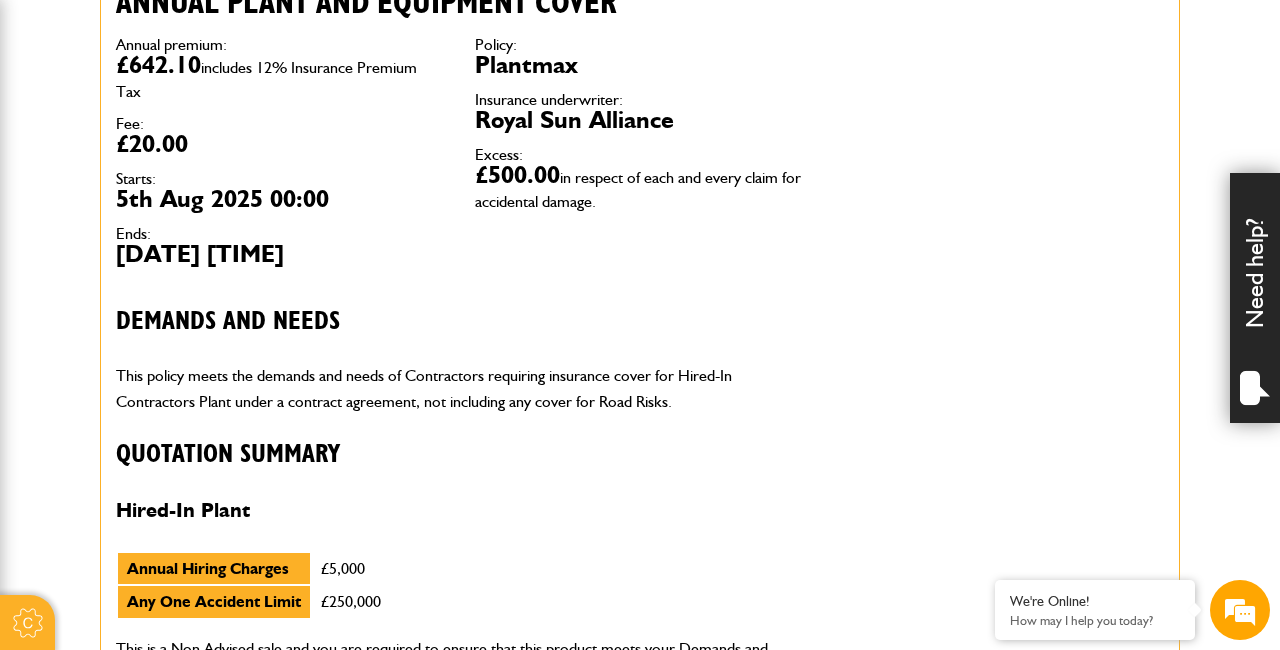 scroll, scrollTop: 678, scrollLeft: 0, axis: vertical 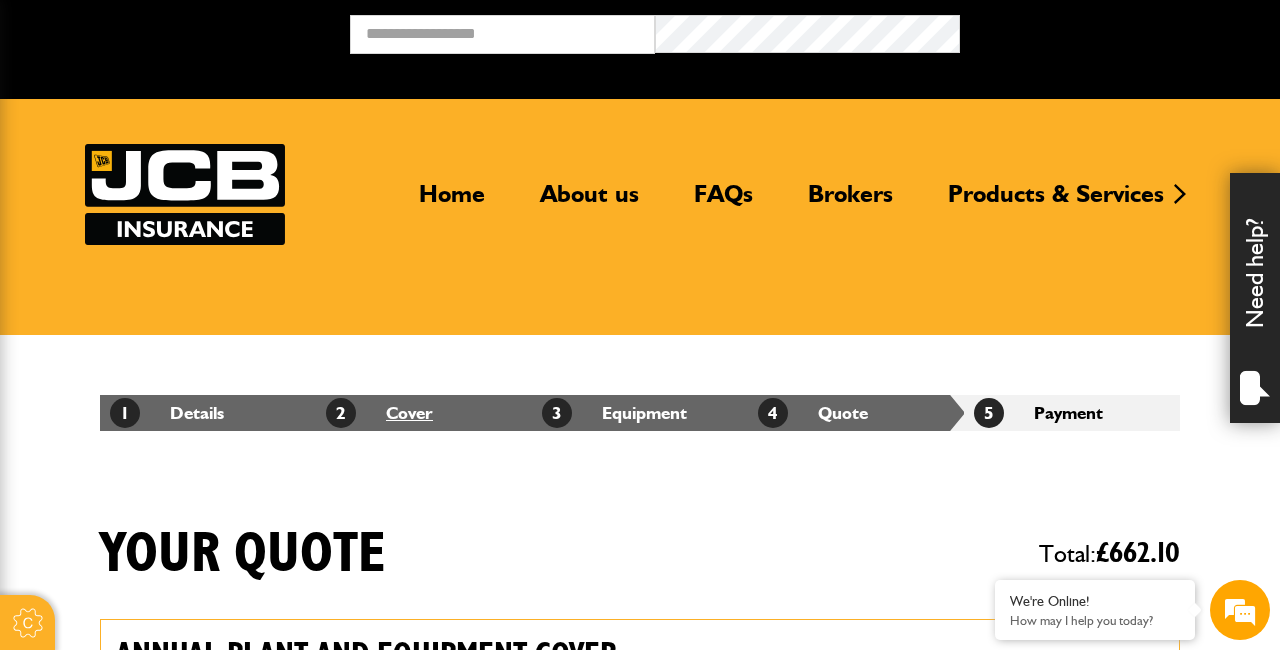click on "2 Cover" at bounding box center (379, 412) 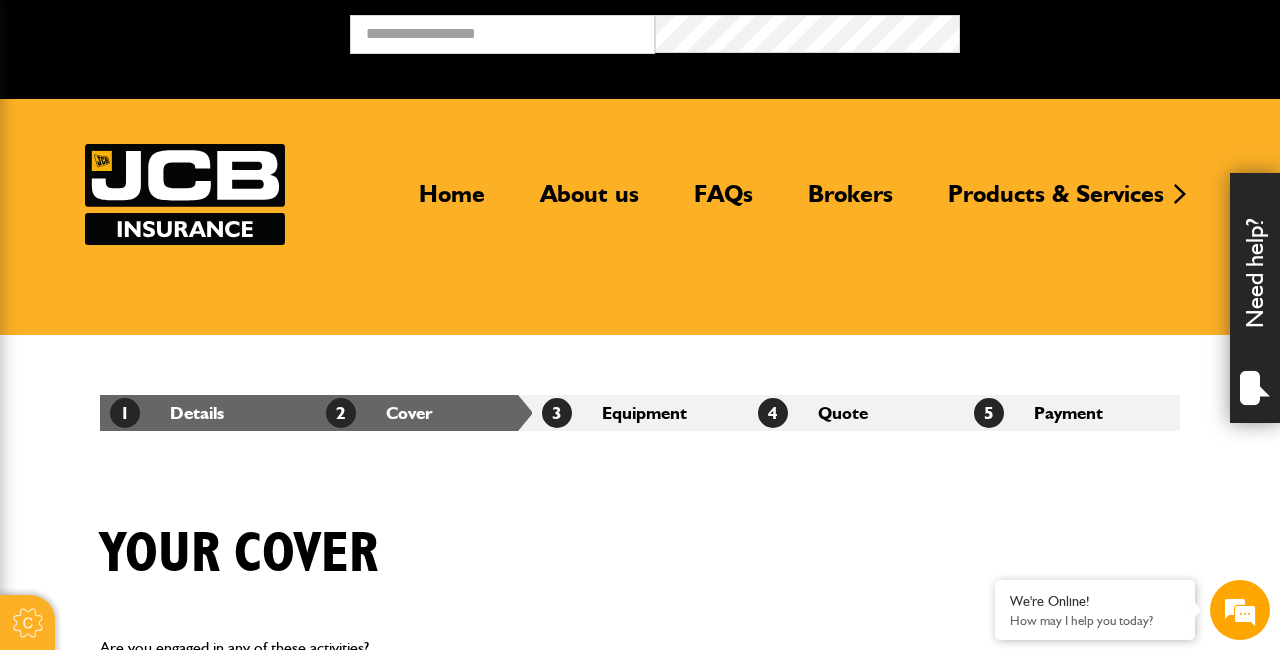scroll, scrollTop: 0, scrollLeft: 0, axis: both 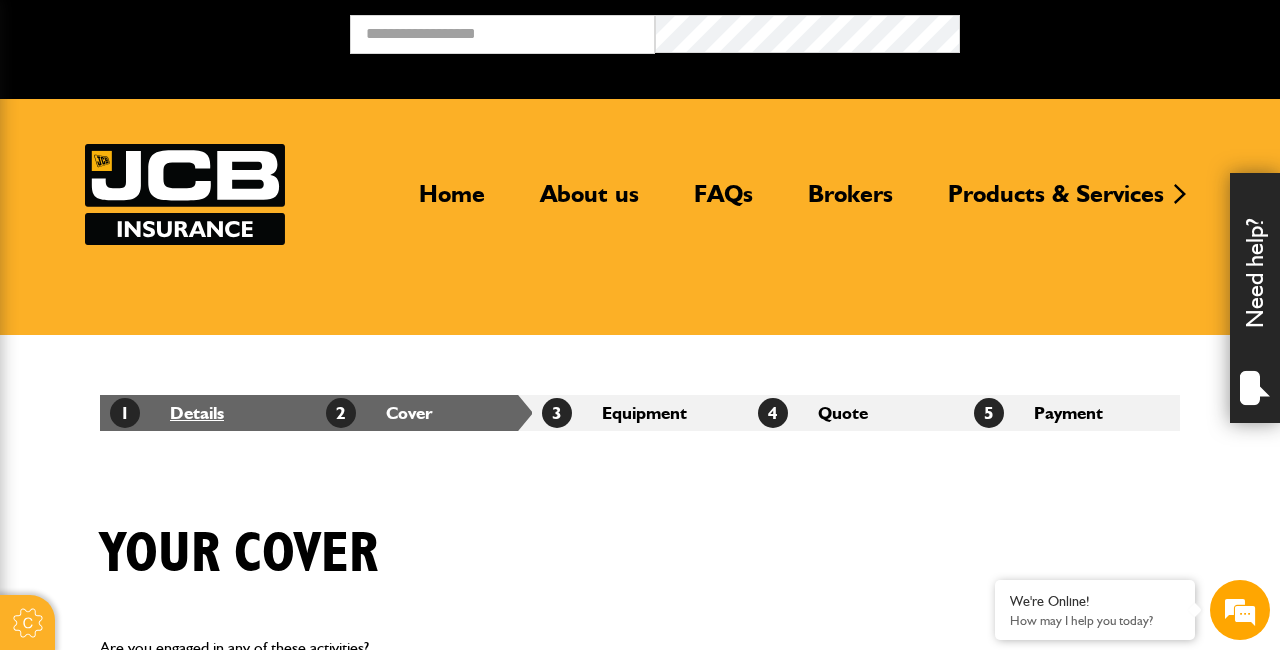 click on "1 Details" at bounding box center [167, 412] 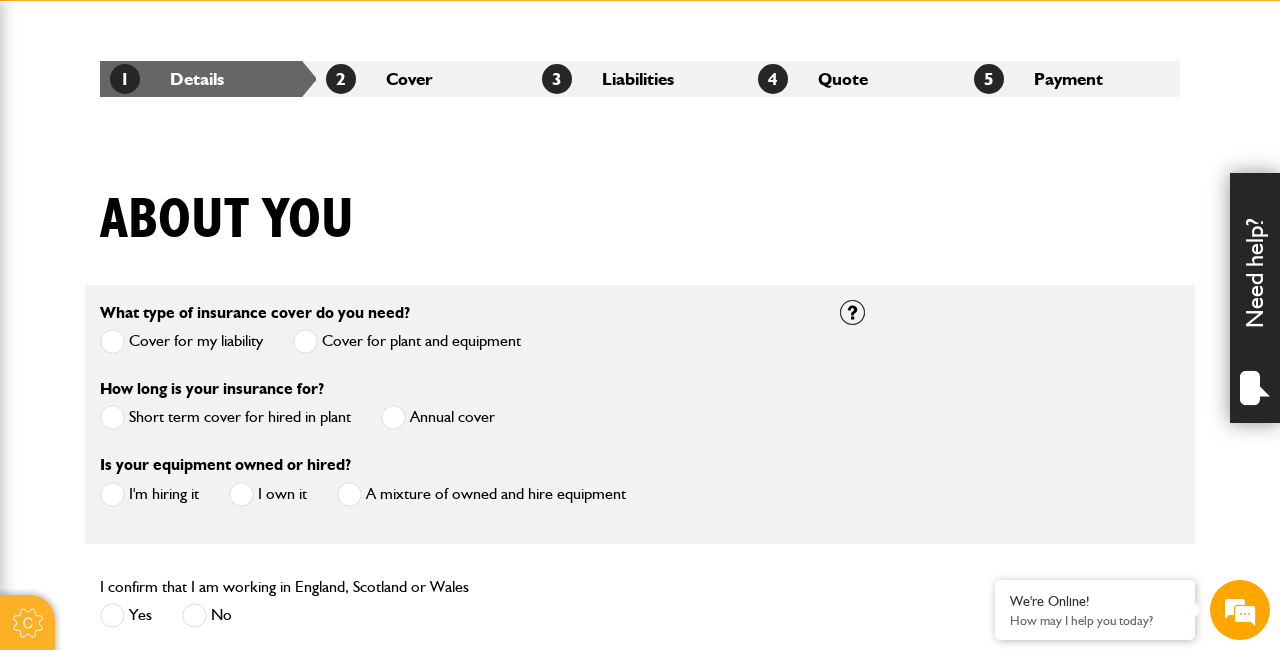 scroll, scrollTop: 337, scrollLeft: 0, axis: vertical 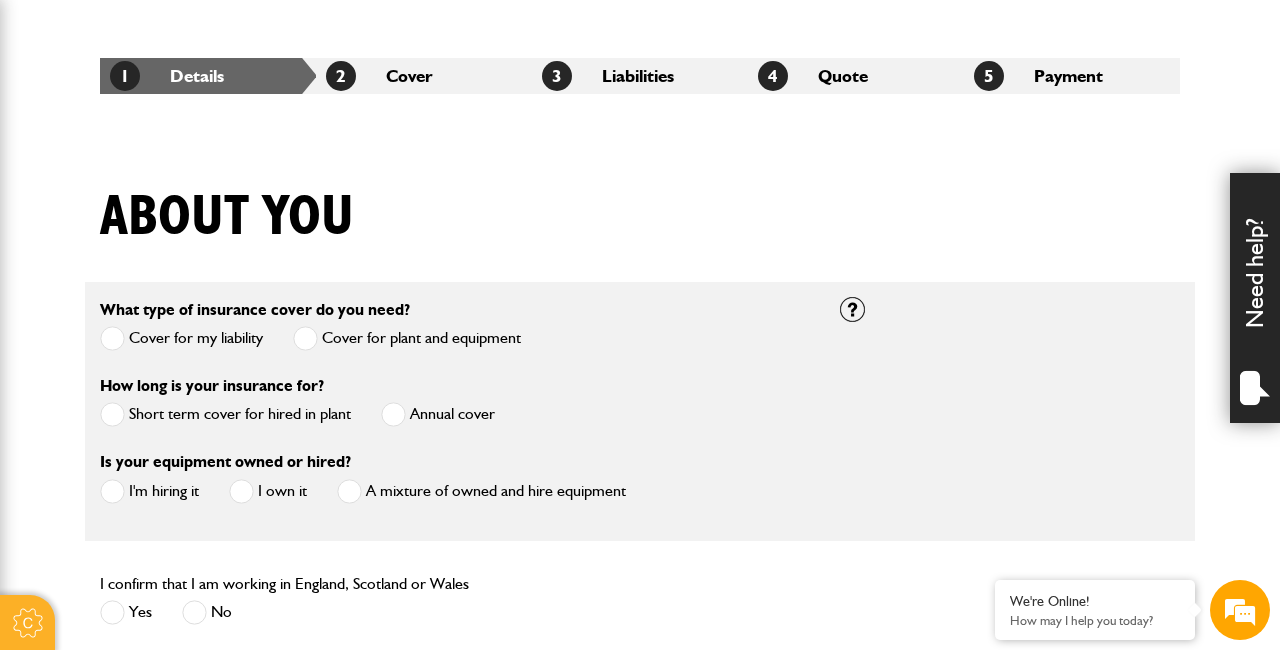 click at bounding box center [112, 414] 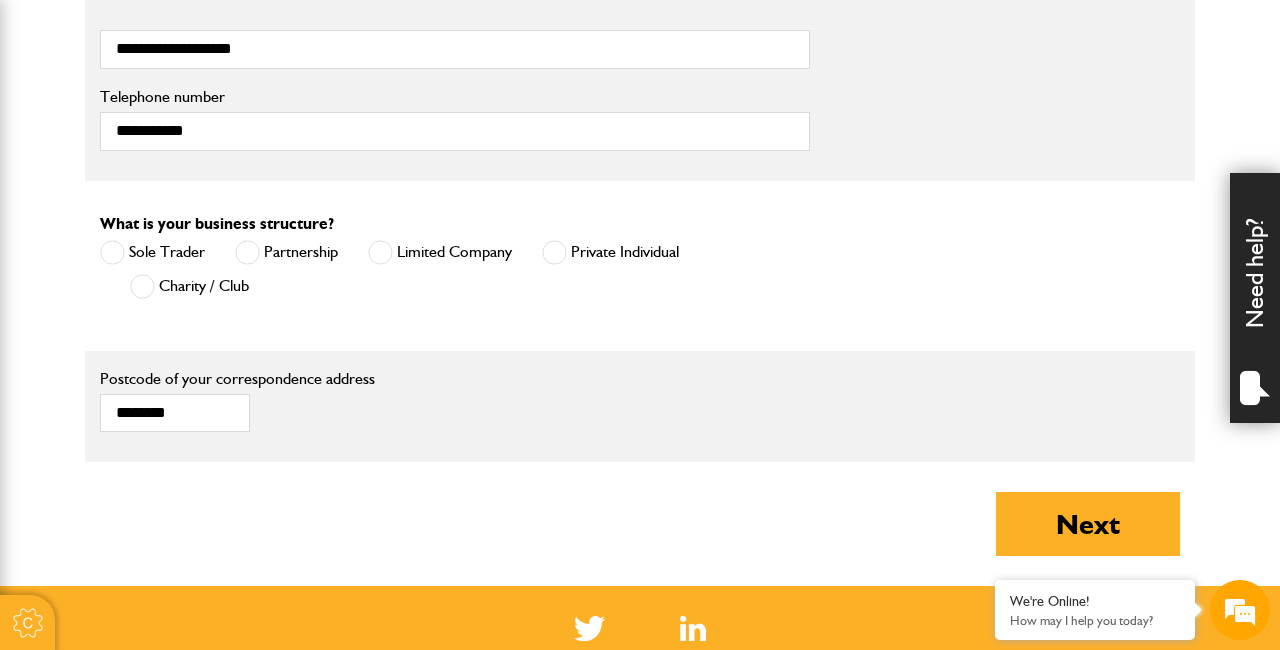 scroll, scrollTop: 1242, scrollLeft: 0, axis: vertical 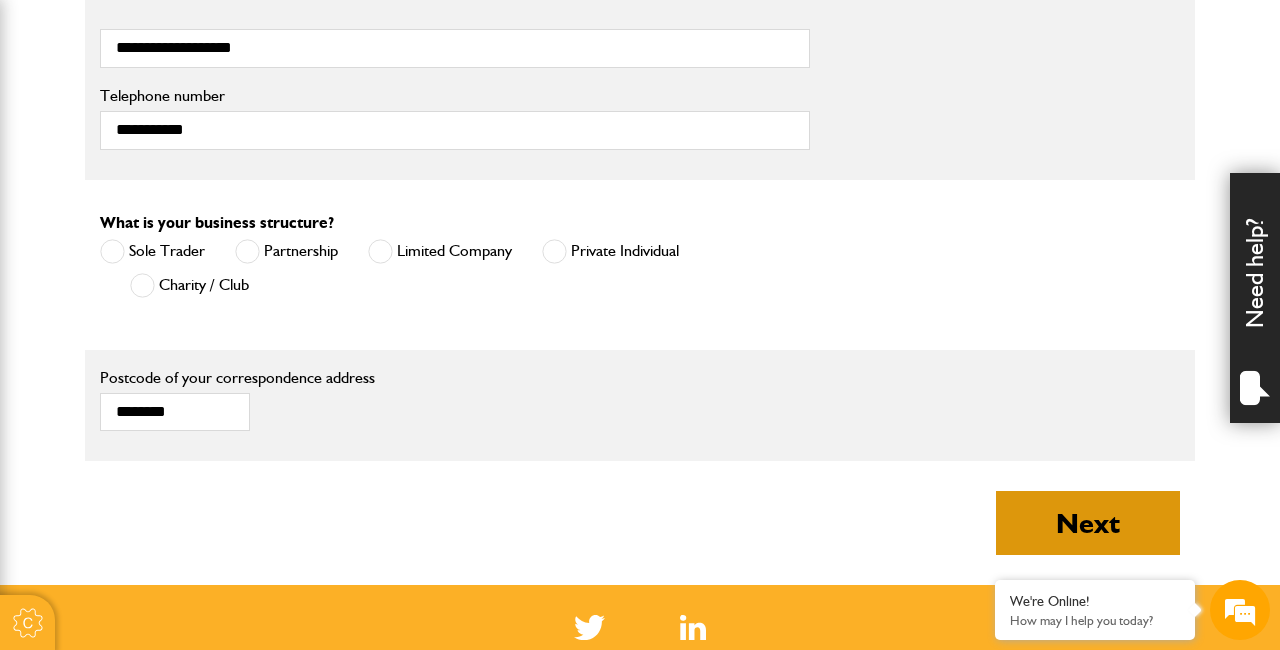 click on "Next" at bounding box center [1088, 523] 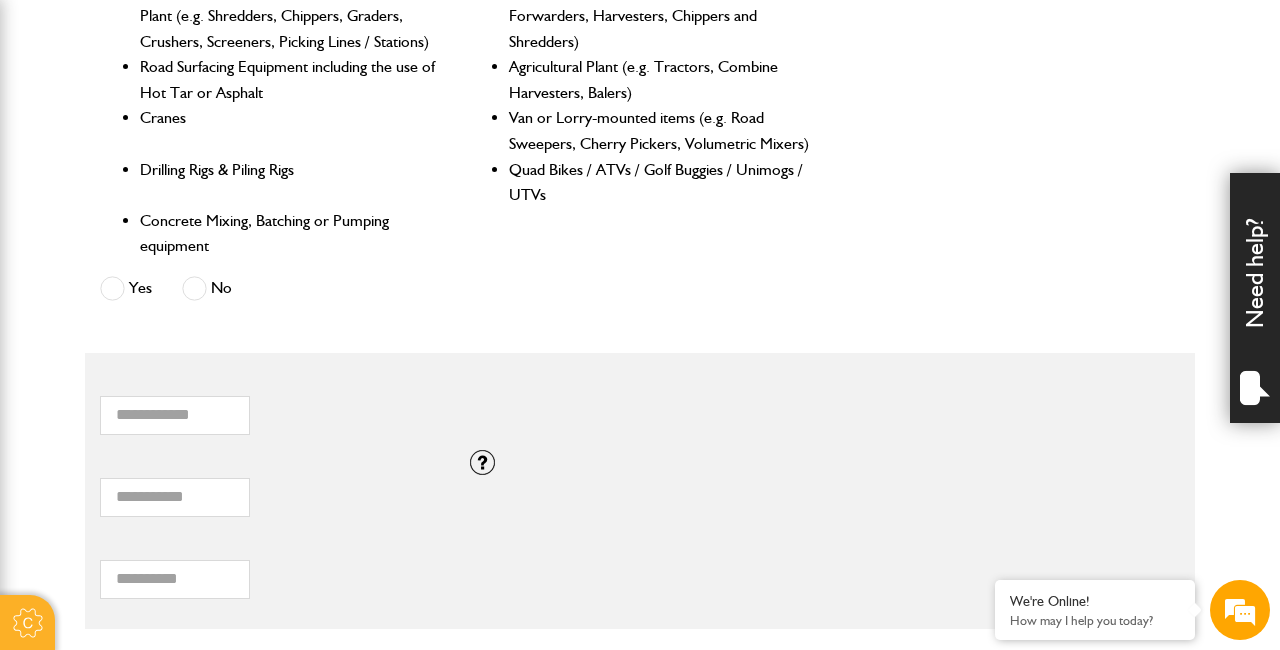 scroll, scrollTop: 1053, scrollLeft: 0, axis: vertical 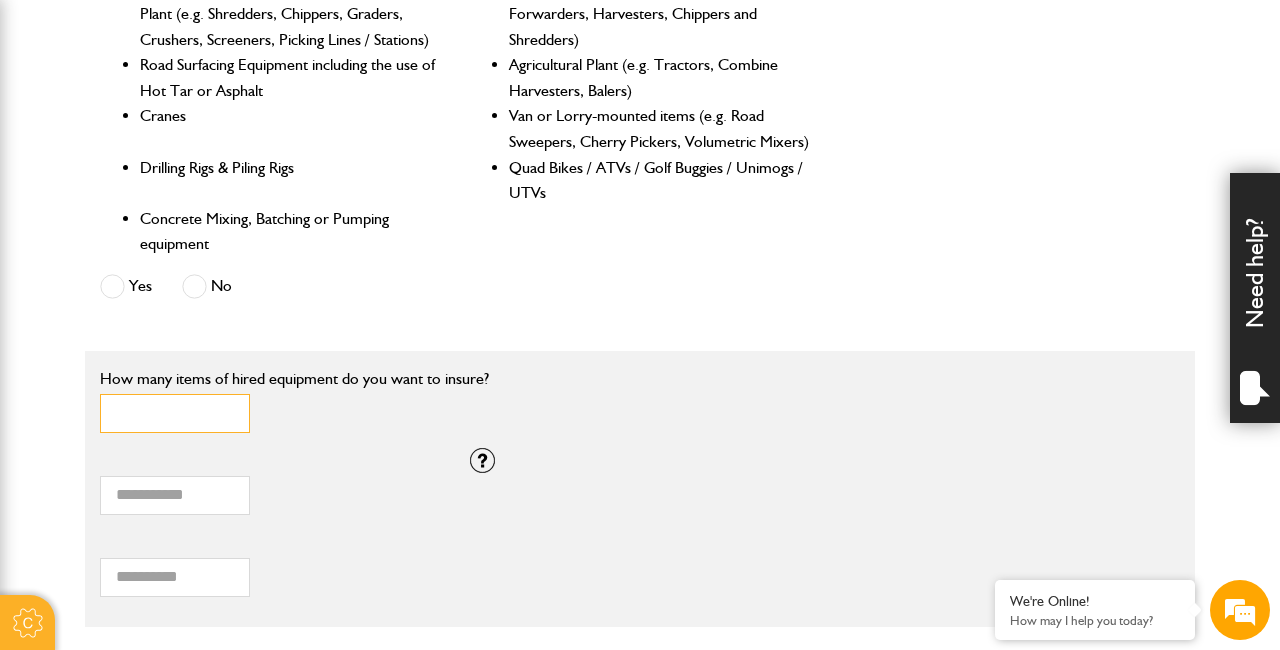type on "*" 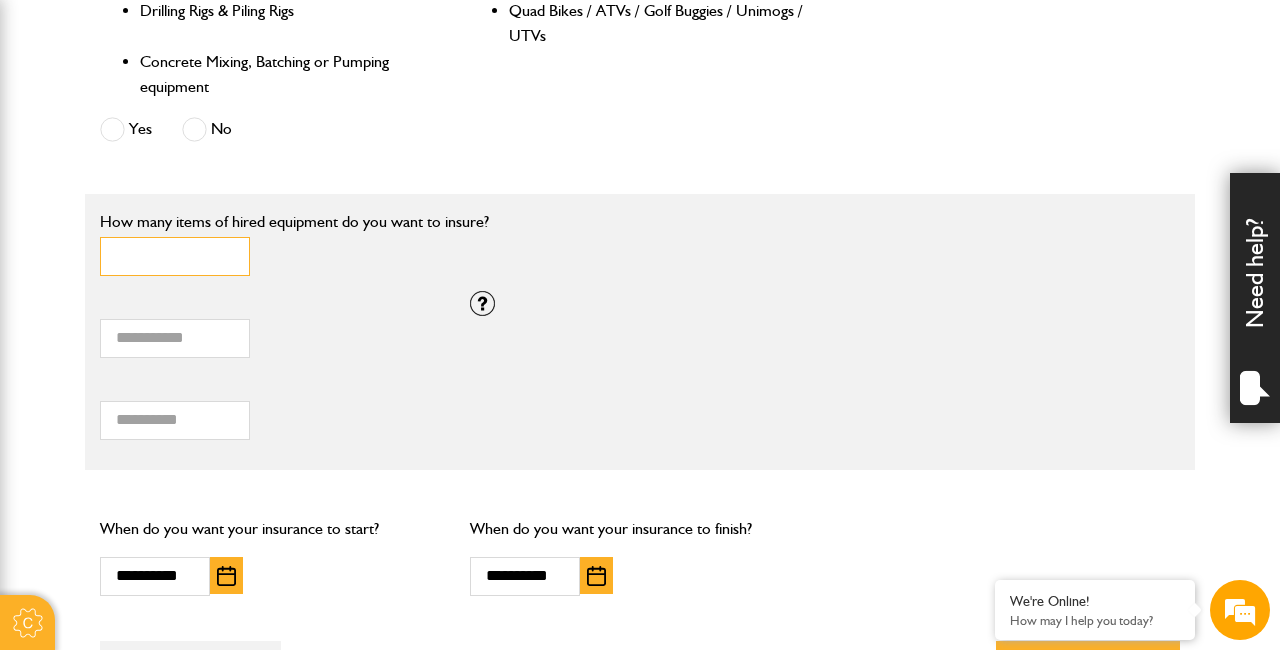 scroll, scrollTop: 1212, scrollLeft: 0, axis: vertical 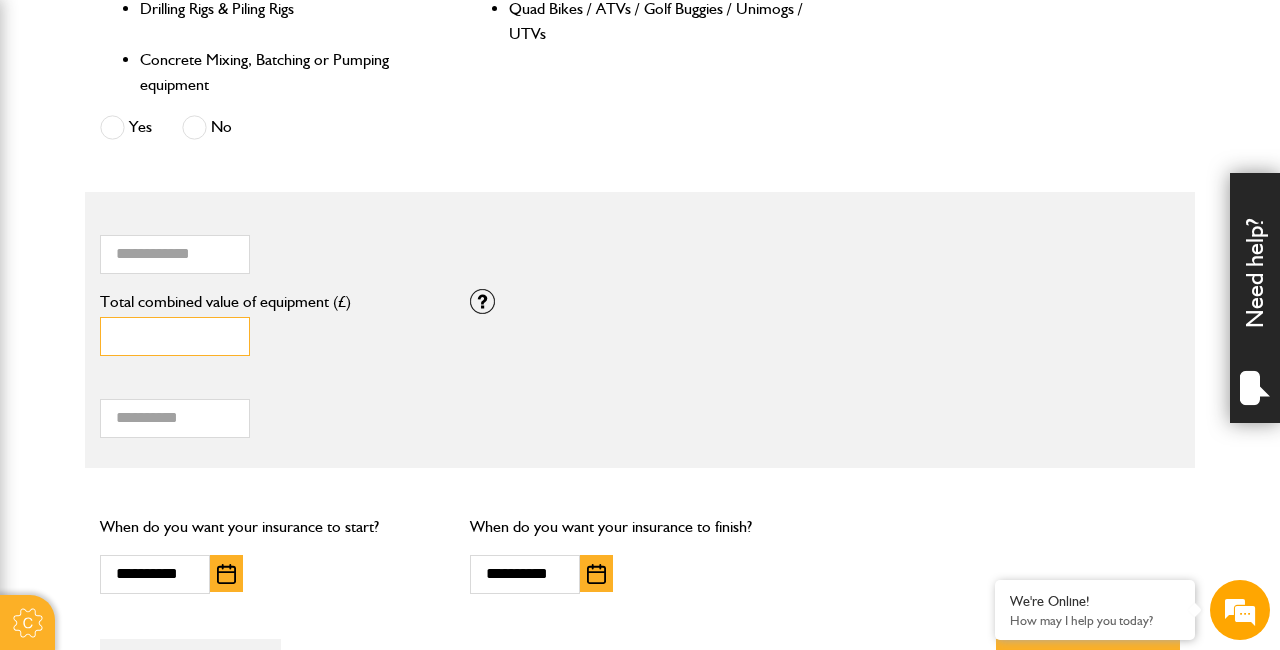 drag, startPoint x: 149, startPoint y: 326, endPoint x: 74, endPoint y: 327, distance: 75.00667 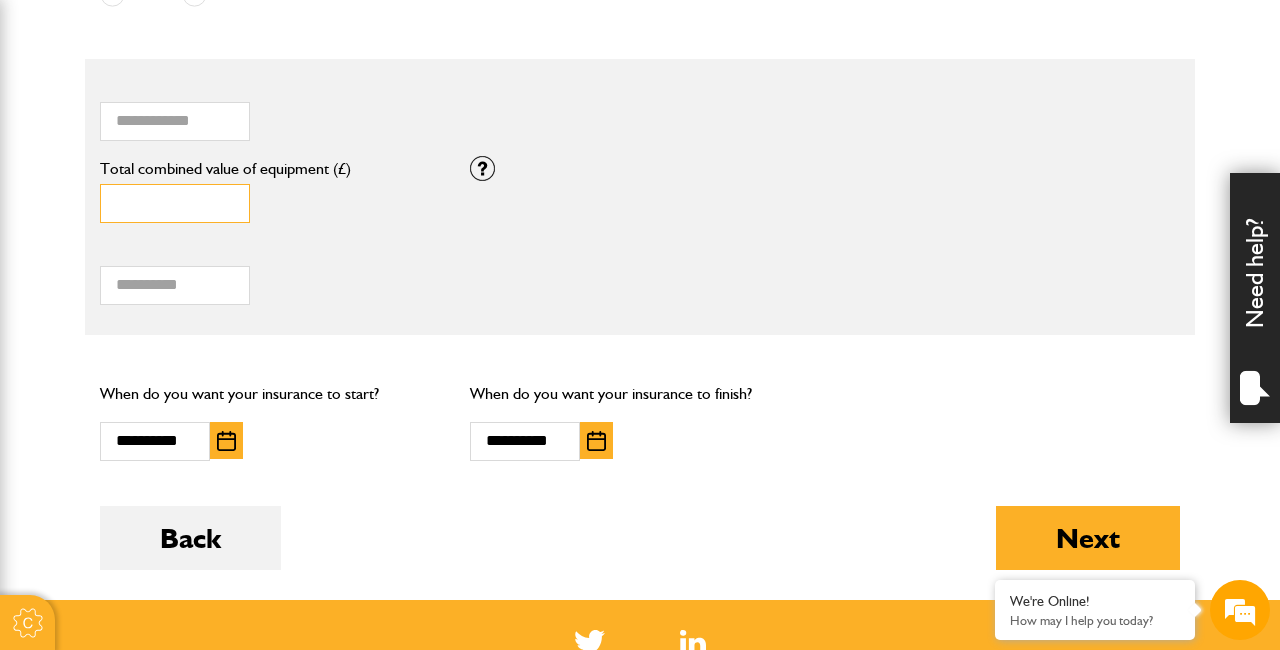 scroll, scrollTop: 1349, scrollLeft: 0, axis: vertical 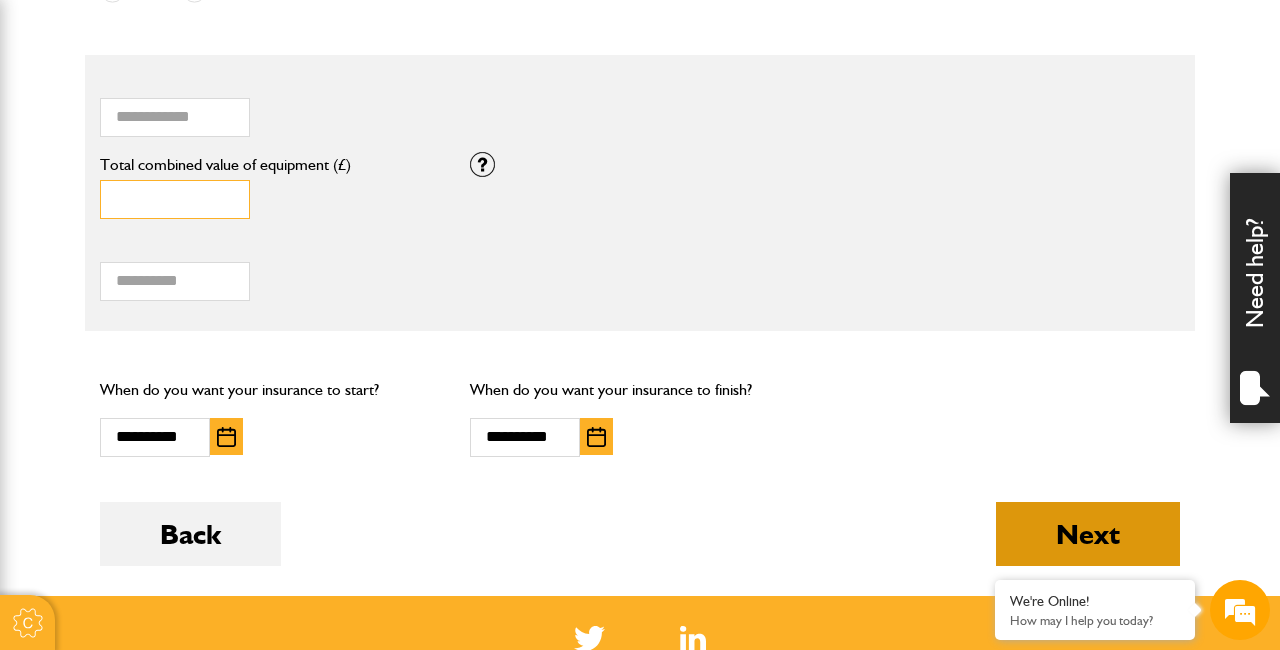 type on "*****" 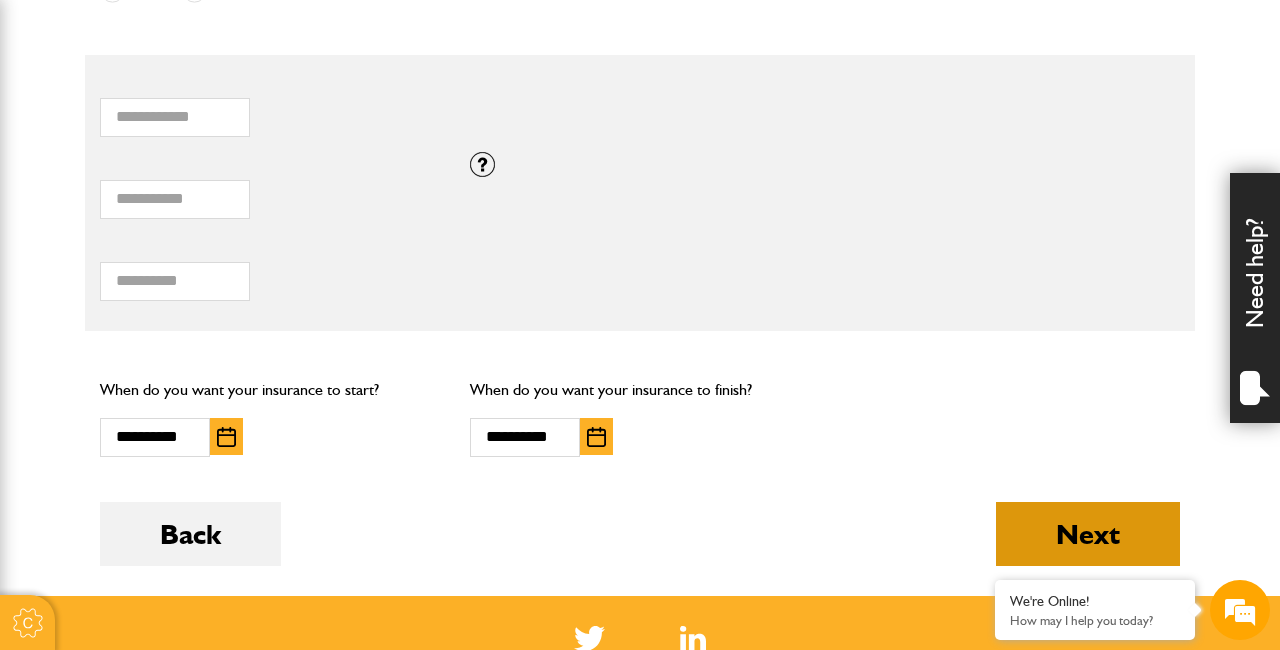 click on "Next" at bounding box center [1088, 534] 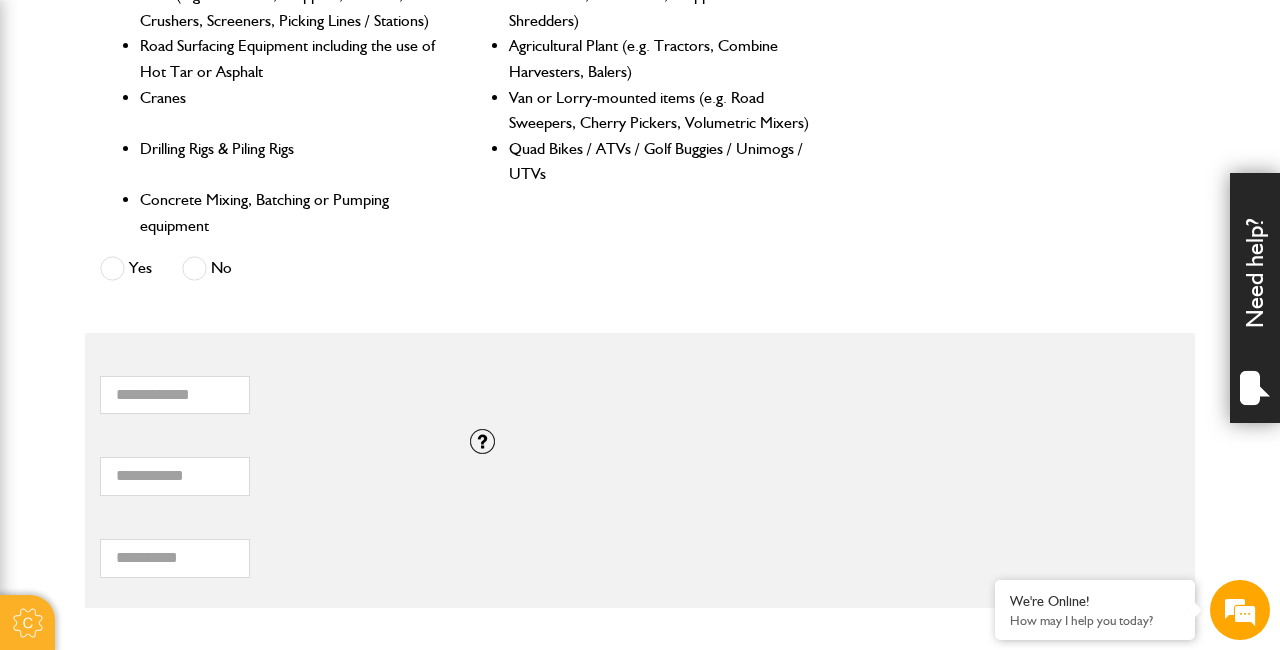 scroll, scrollTop: 1202, scrollLeft: 0, axis: vertical 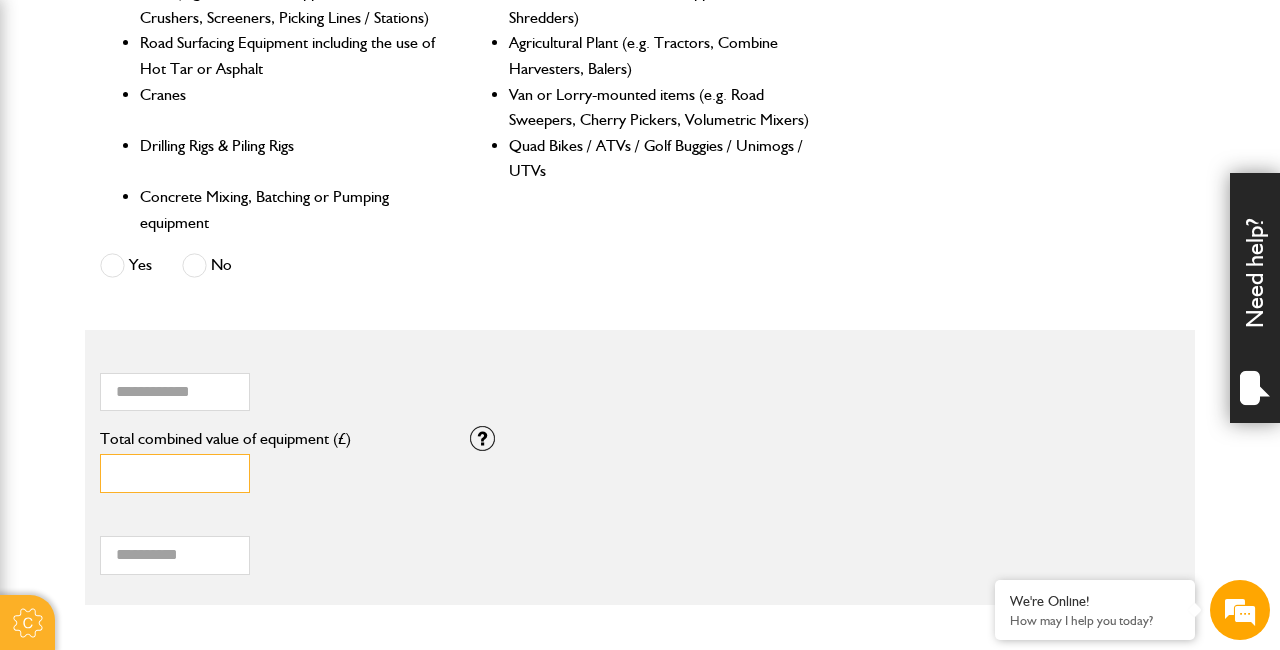 drag, startPoint x: 128, startPoint y: 458, endPoint x: 99, endPoint y: 458, distance: 29 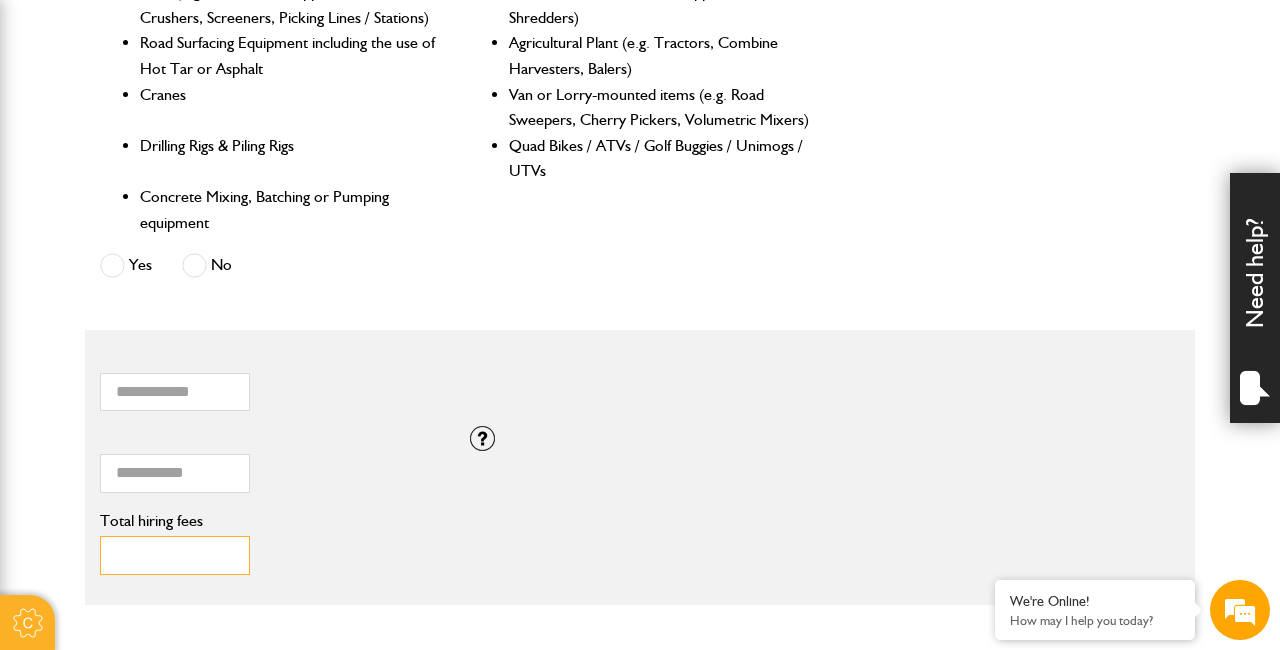 drag, startPoint x: 175, startPoint y: 535, endPoint x: 86, endPoint y: 535, distance: 89 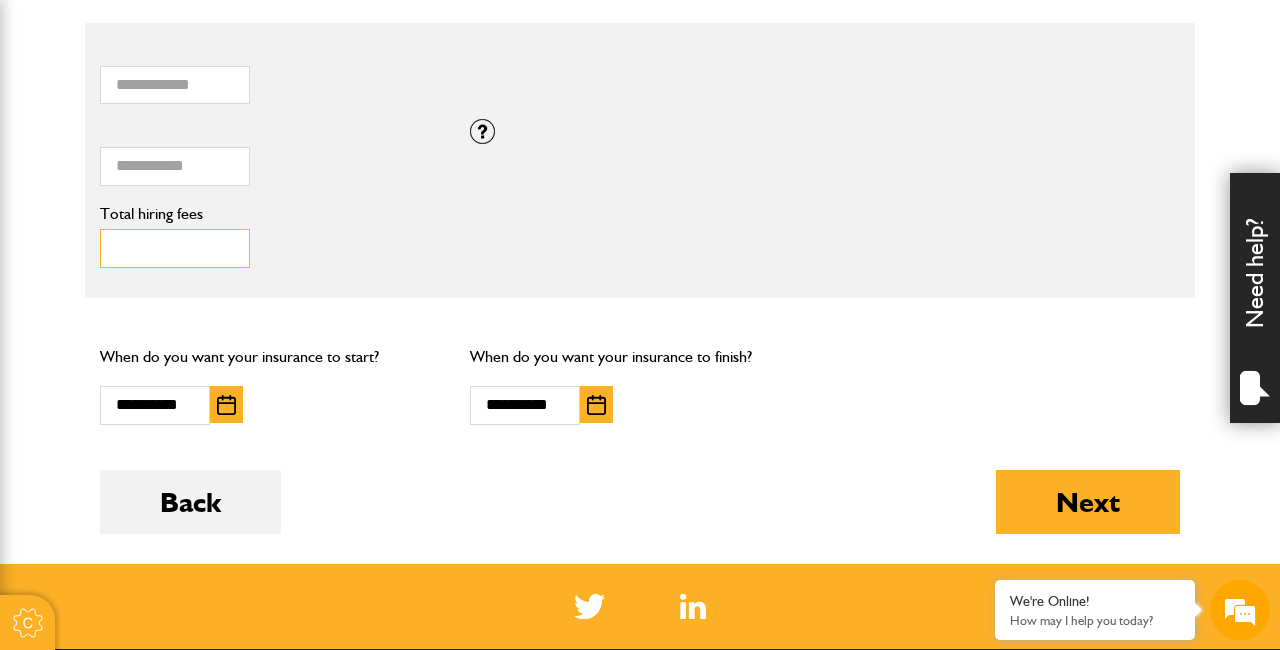 scroll, scrollTop: 1565, scrollLeft: 0, axis: vertical 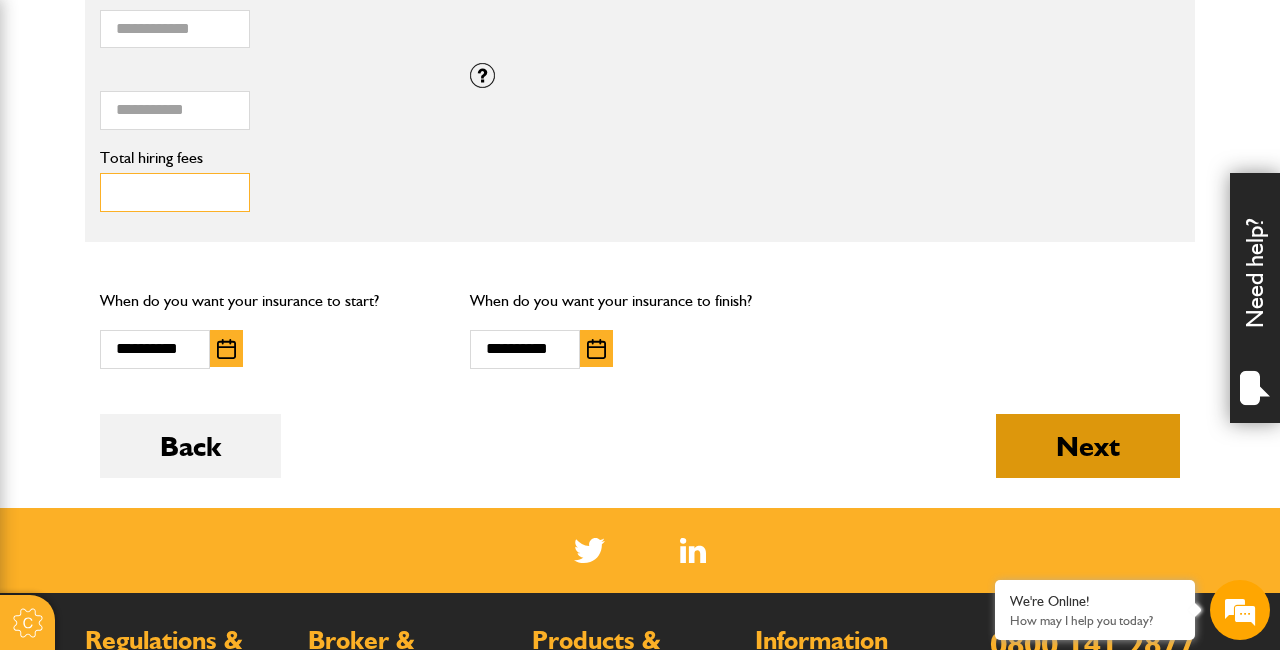 type on "****" 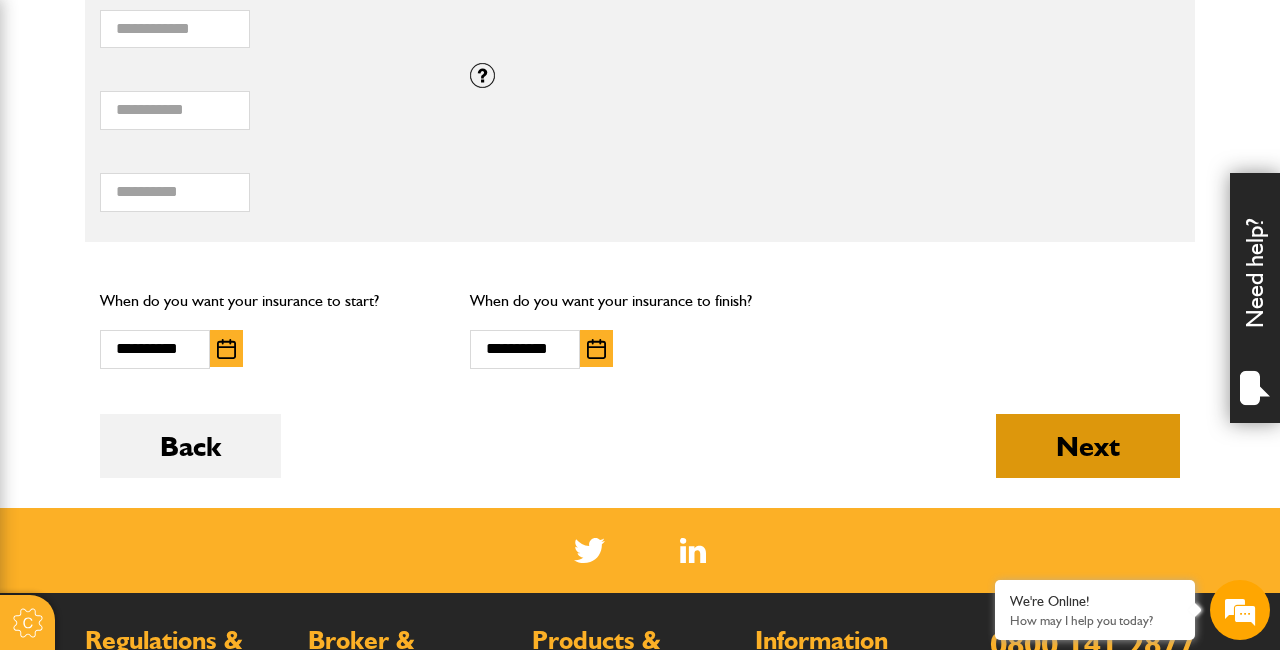 click on "Next" at bounding box center [1088, 446] 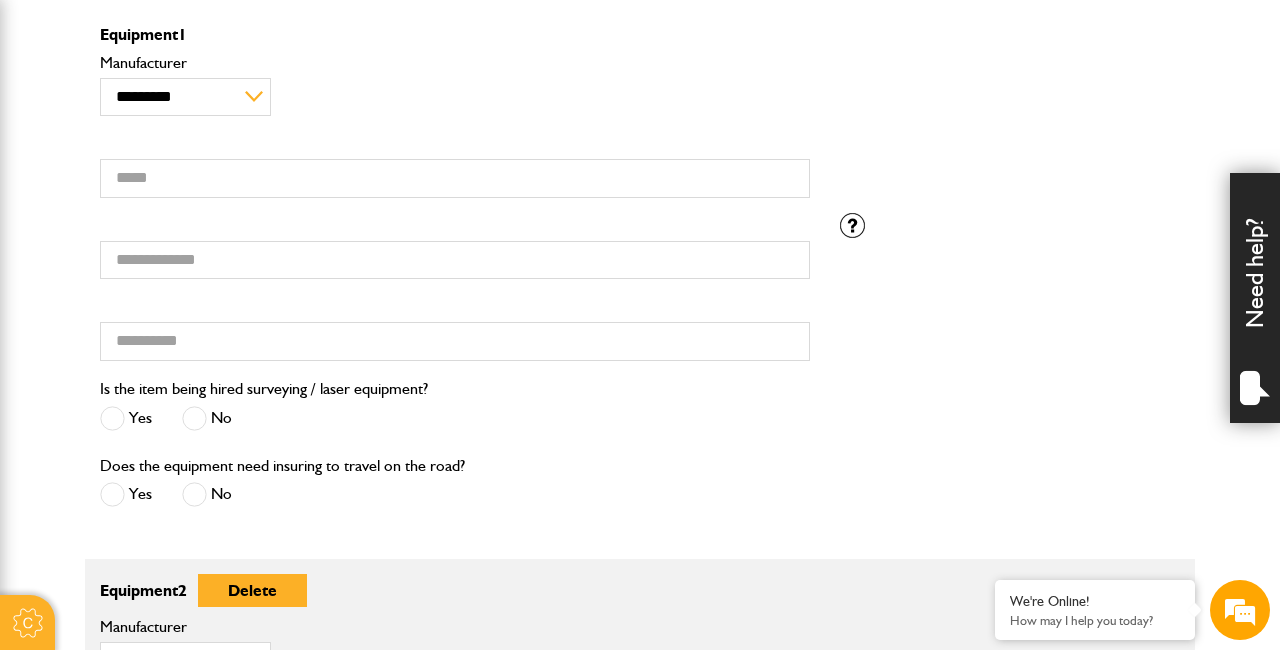 scroll, scrollTop: 594, scrollLeft: 0, axis: vertical 